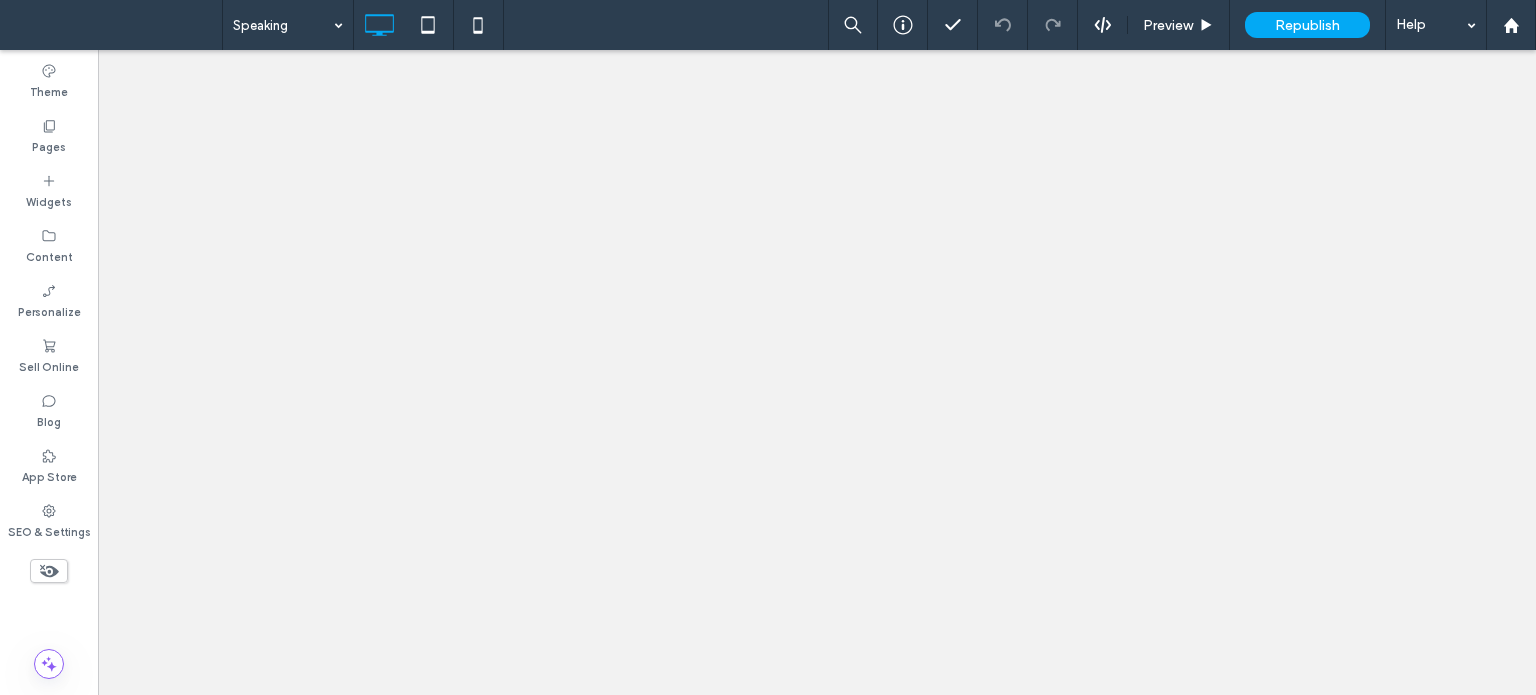 scroll, scrollTop: 0, scrollLeft: 0, axis: both 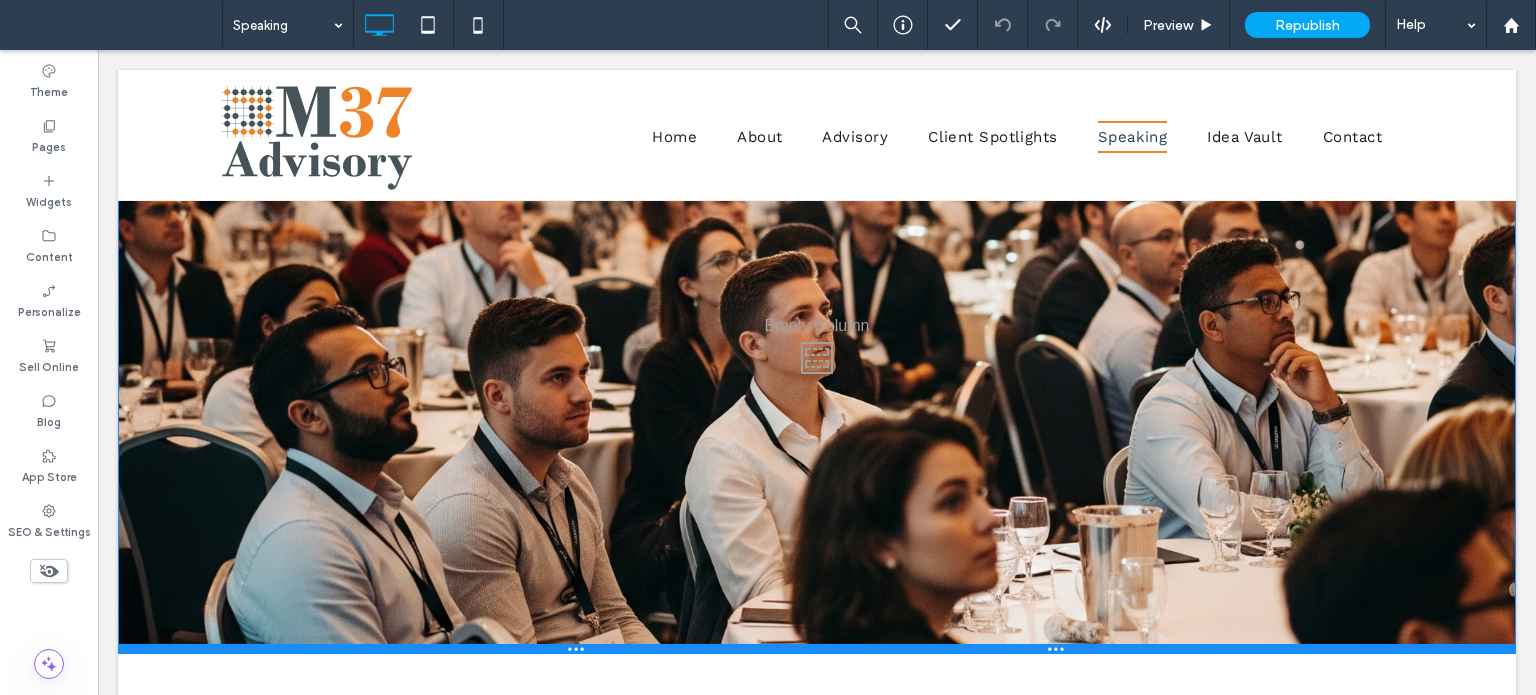 drag, startPoint x: 668, startPoint y: 671, endPoint x: 667, endPoint y: 697, distance: 26.019224 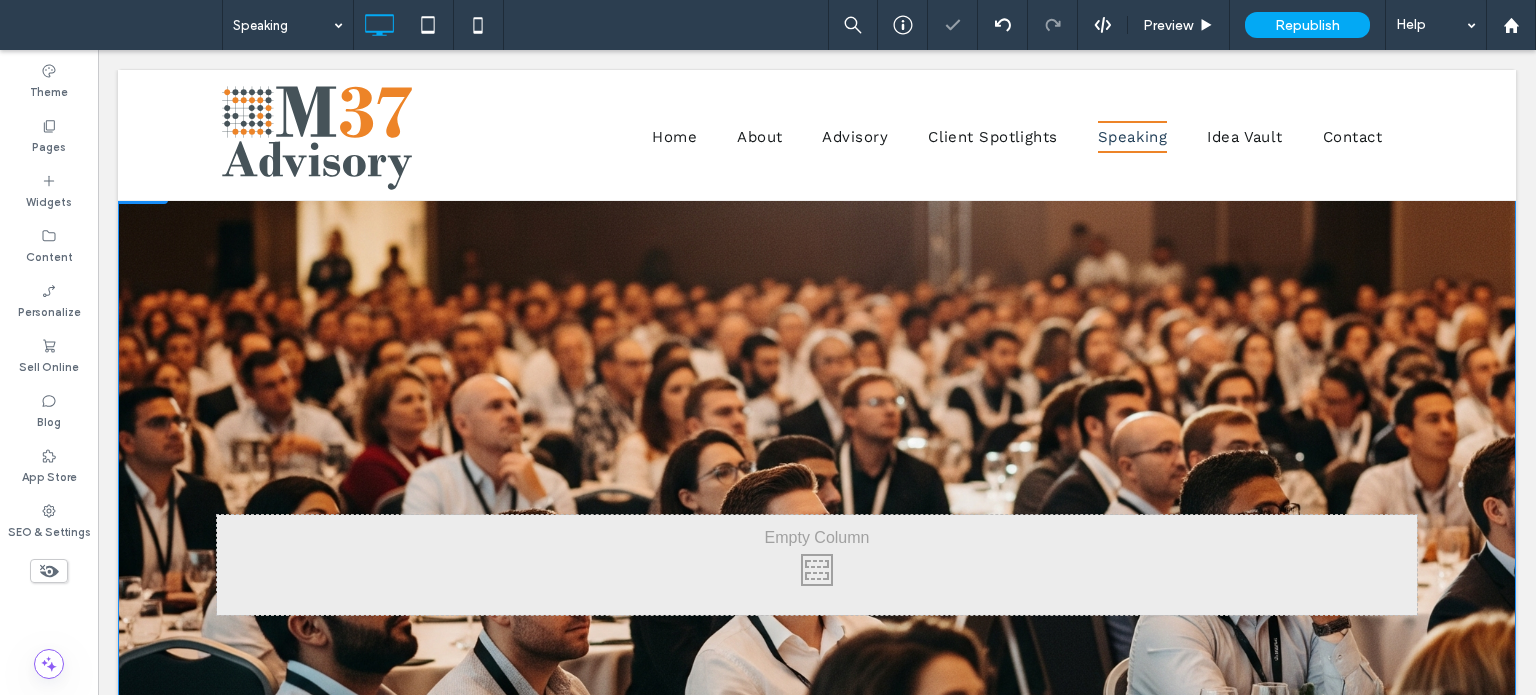 scroll, scrollTop: 300, scrollLeft: 0, axis: vertical 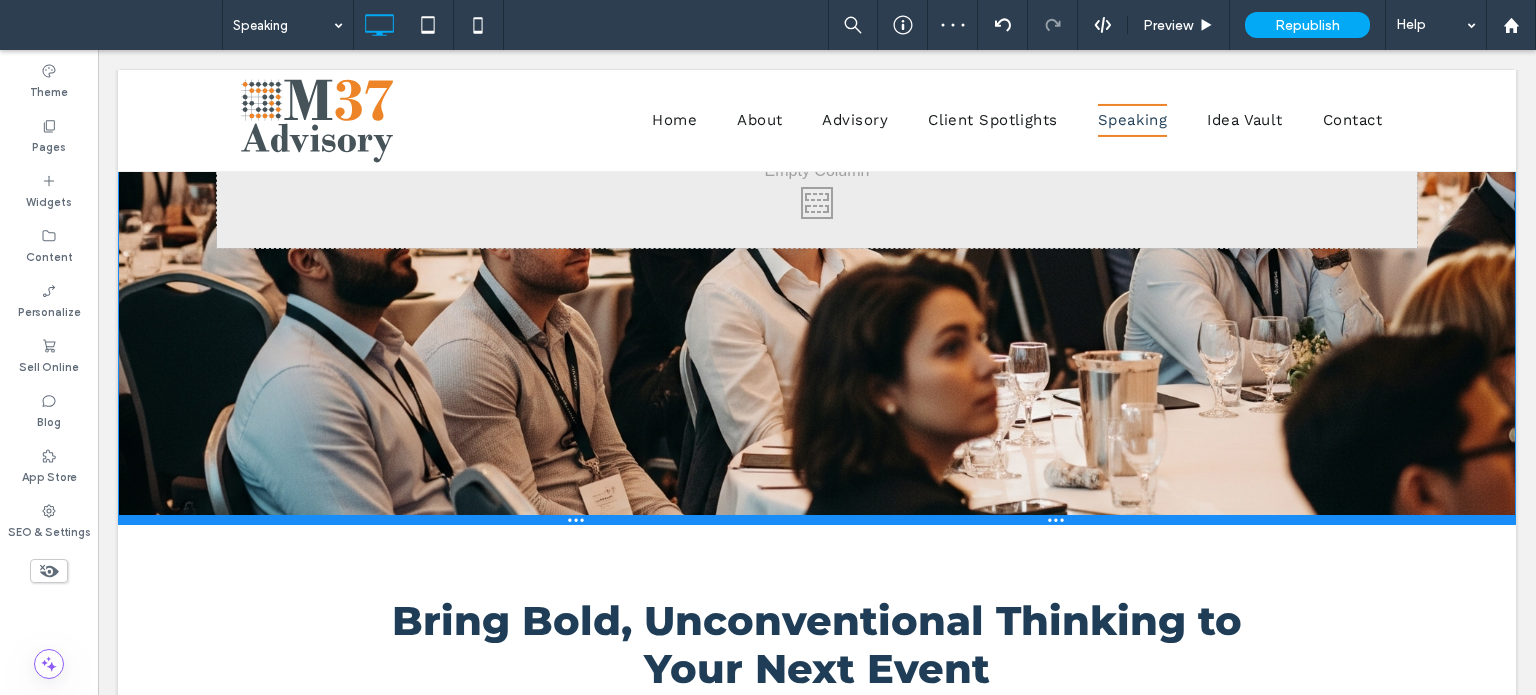 drag, startPoint x: 592, startPoint y: 652, endPoint x: 603, endPoint y: 519, distance: 133.45412 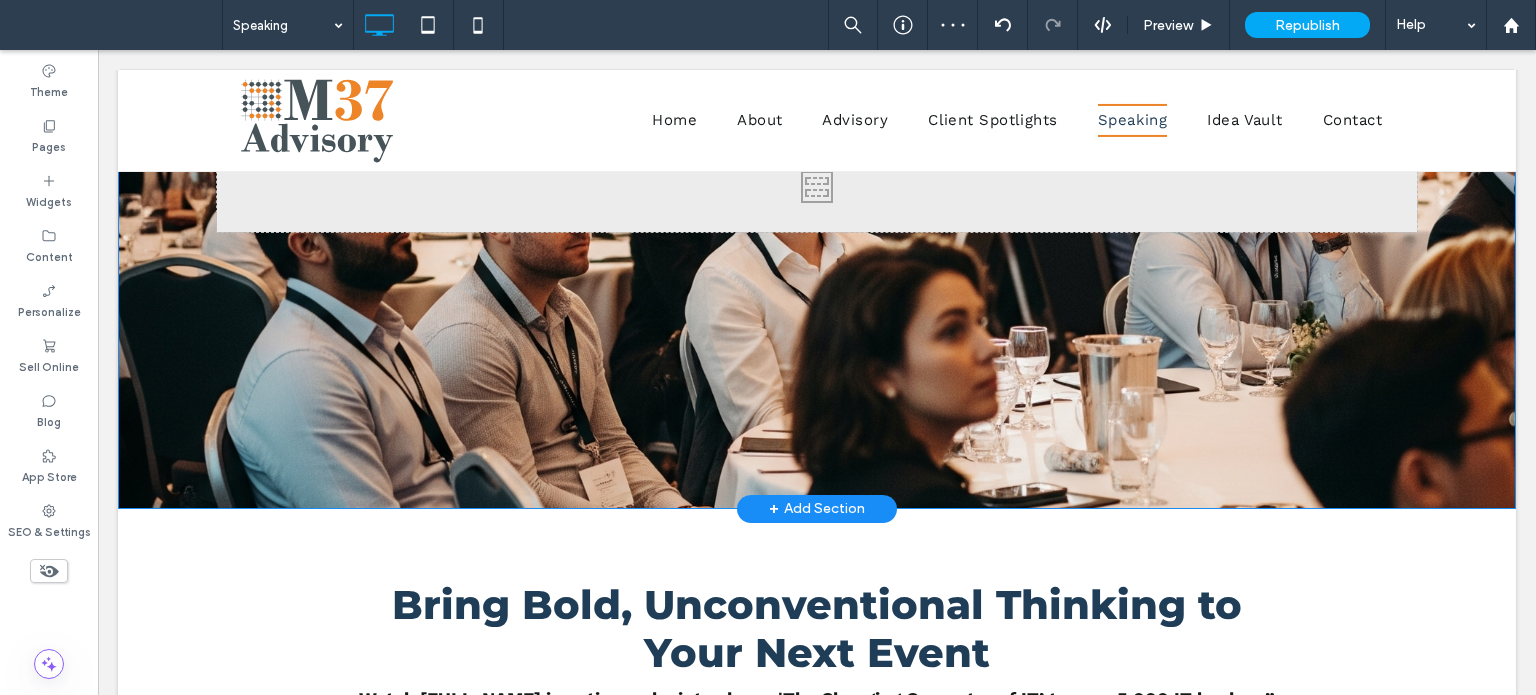 scroll, scrollTop: 400, scrollLeft: 0, axis: vertical 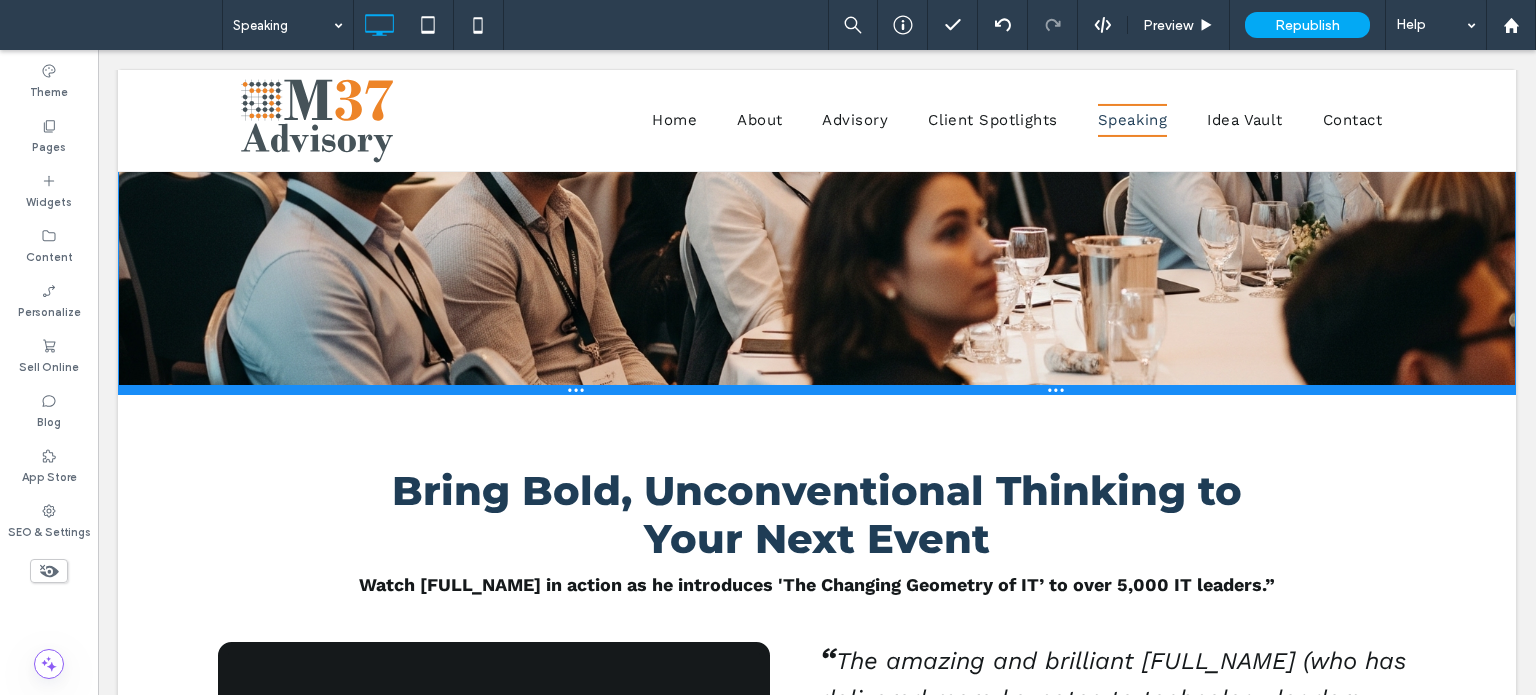 drag, startPoint x: 626, startPoint y: 420, endPoint x: 631, endPoint y: 391, distance: 29.427877 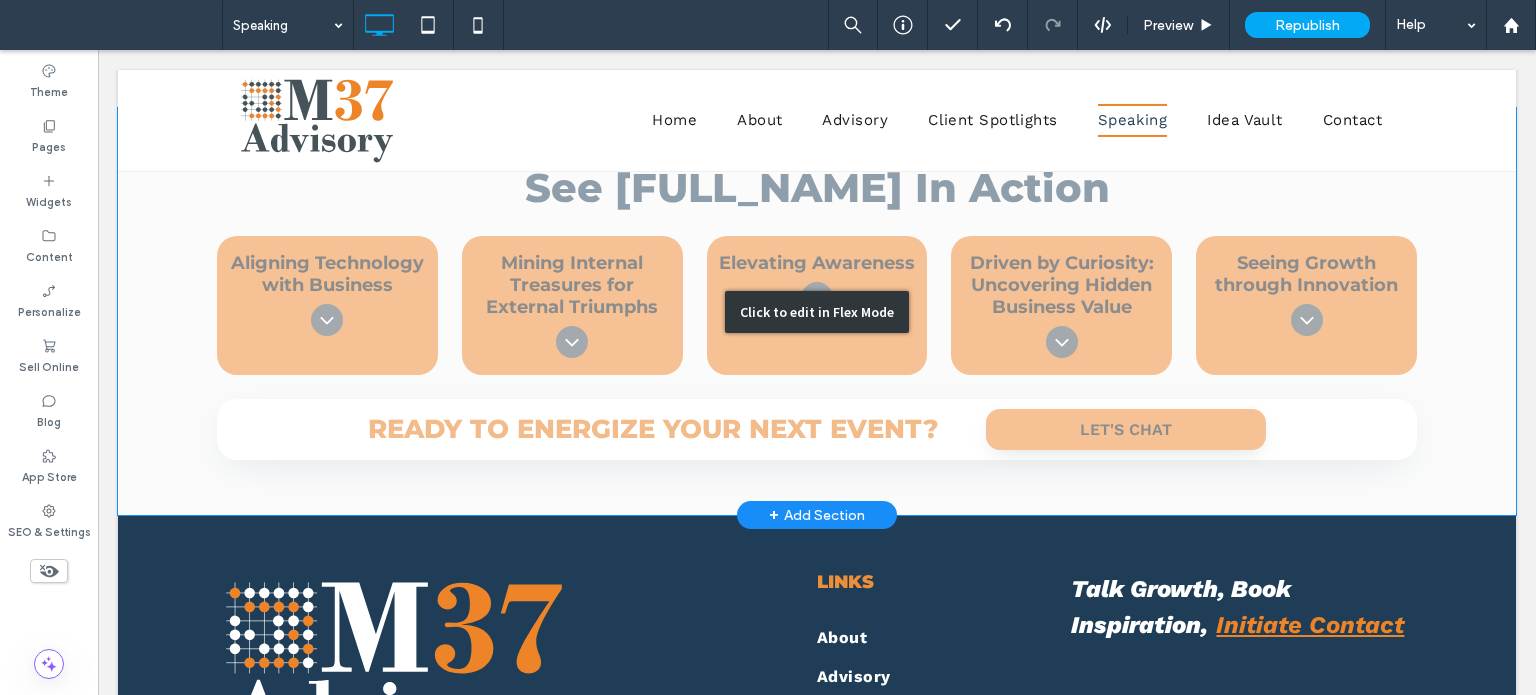 scroll, scrollTop: 2513, scrollLeft: 0, axis: vertical 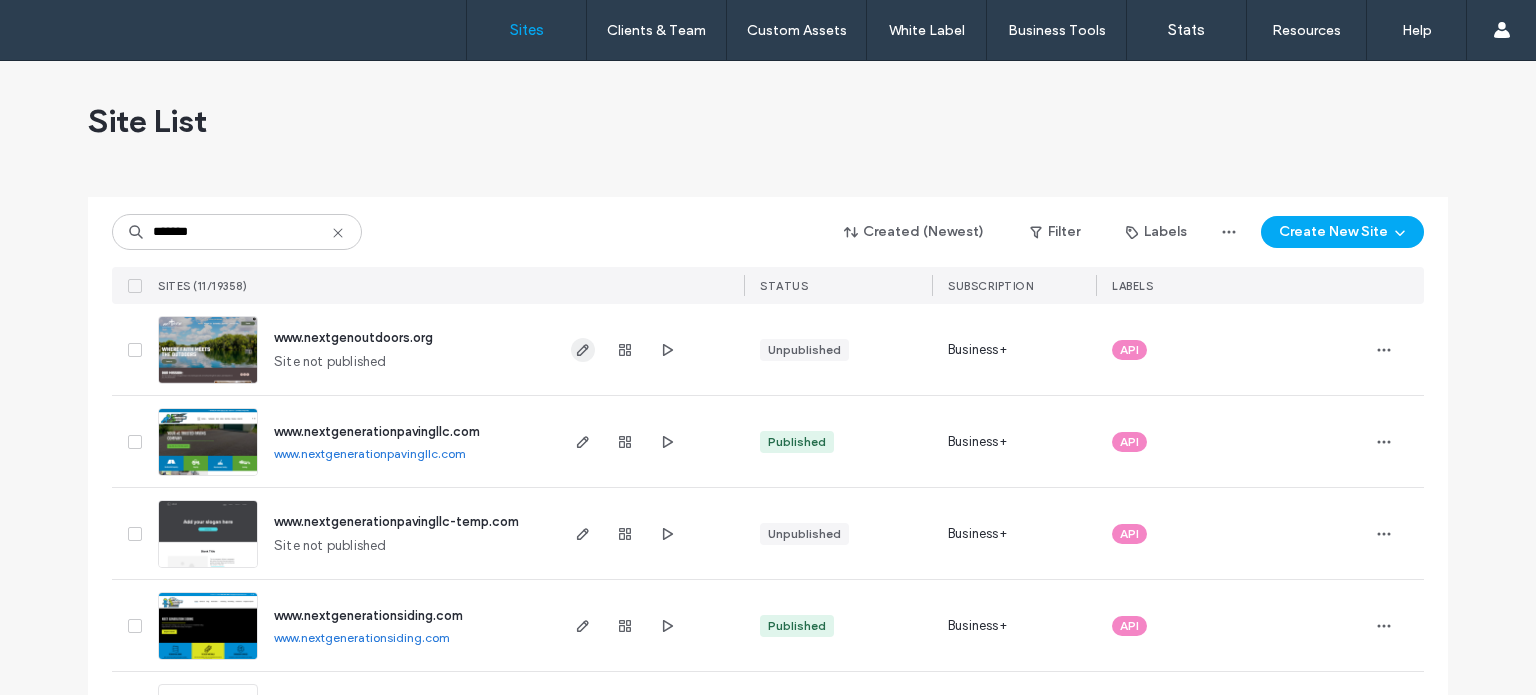 type on "*******" 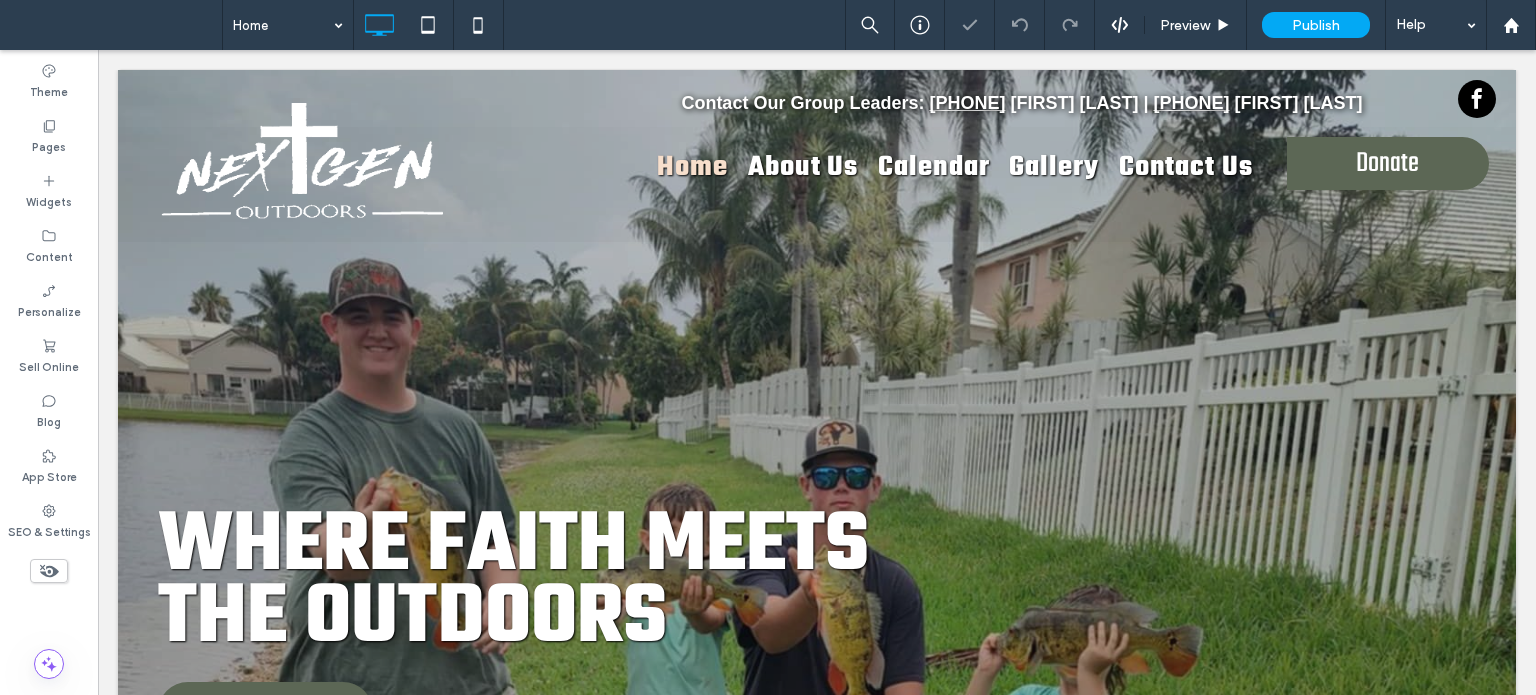 scroll, scrollTop: 0, scrollLeft: 0, axis: both 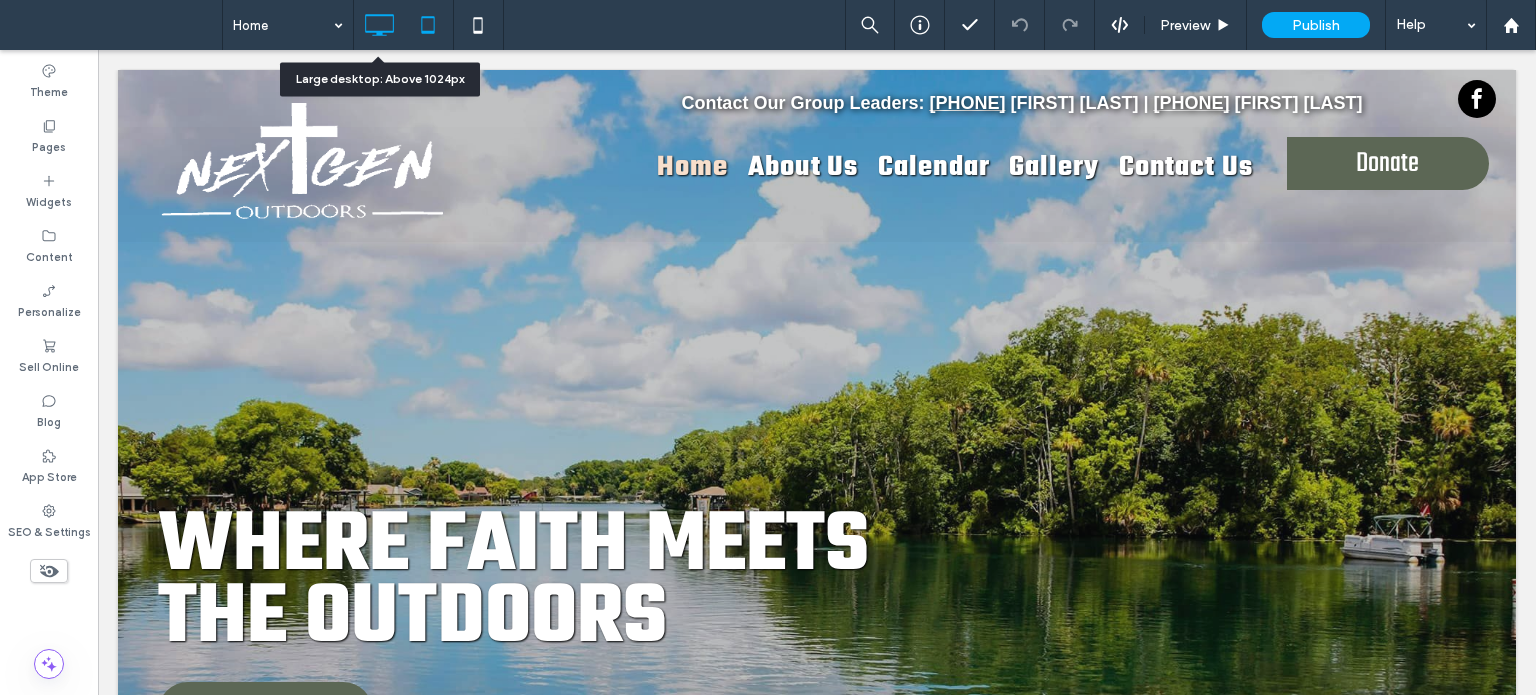 click 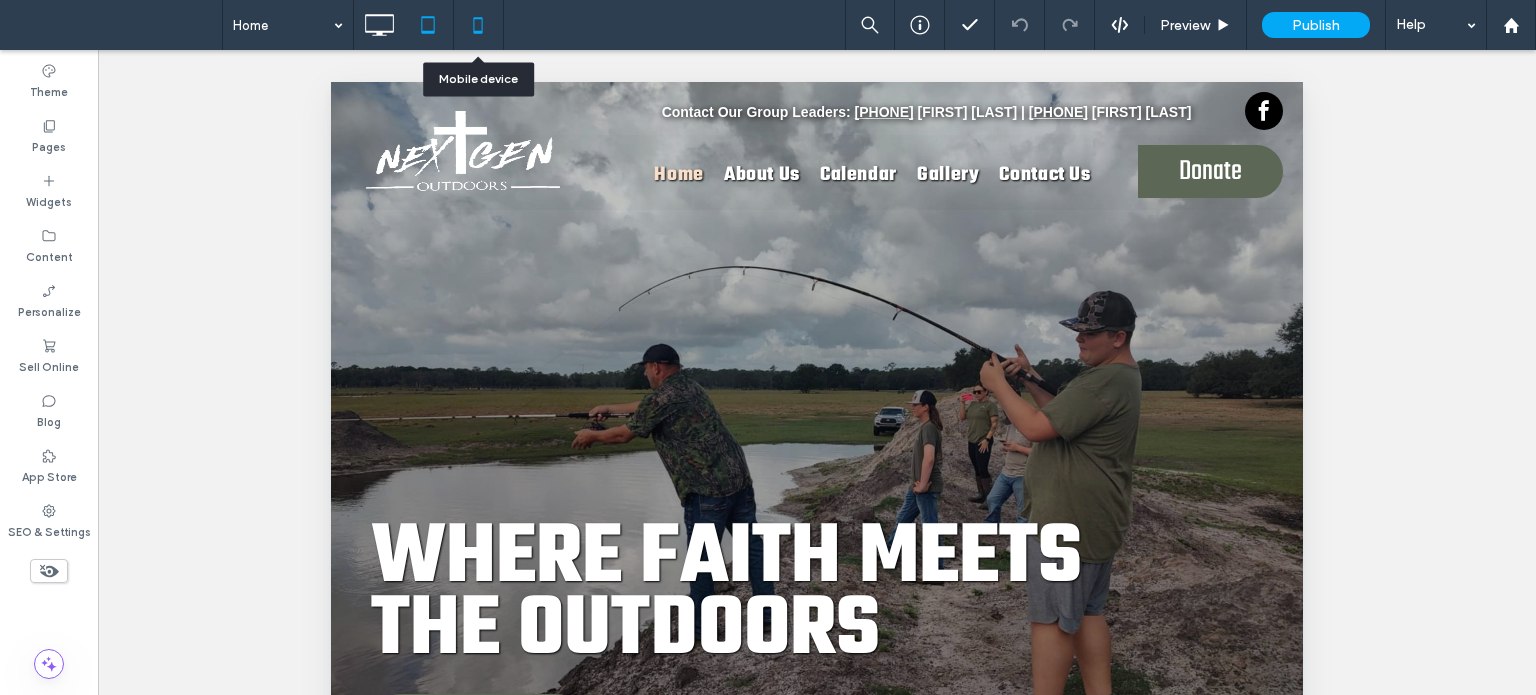 click 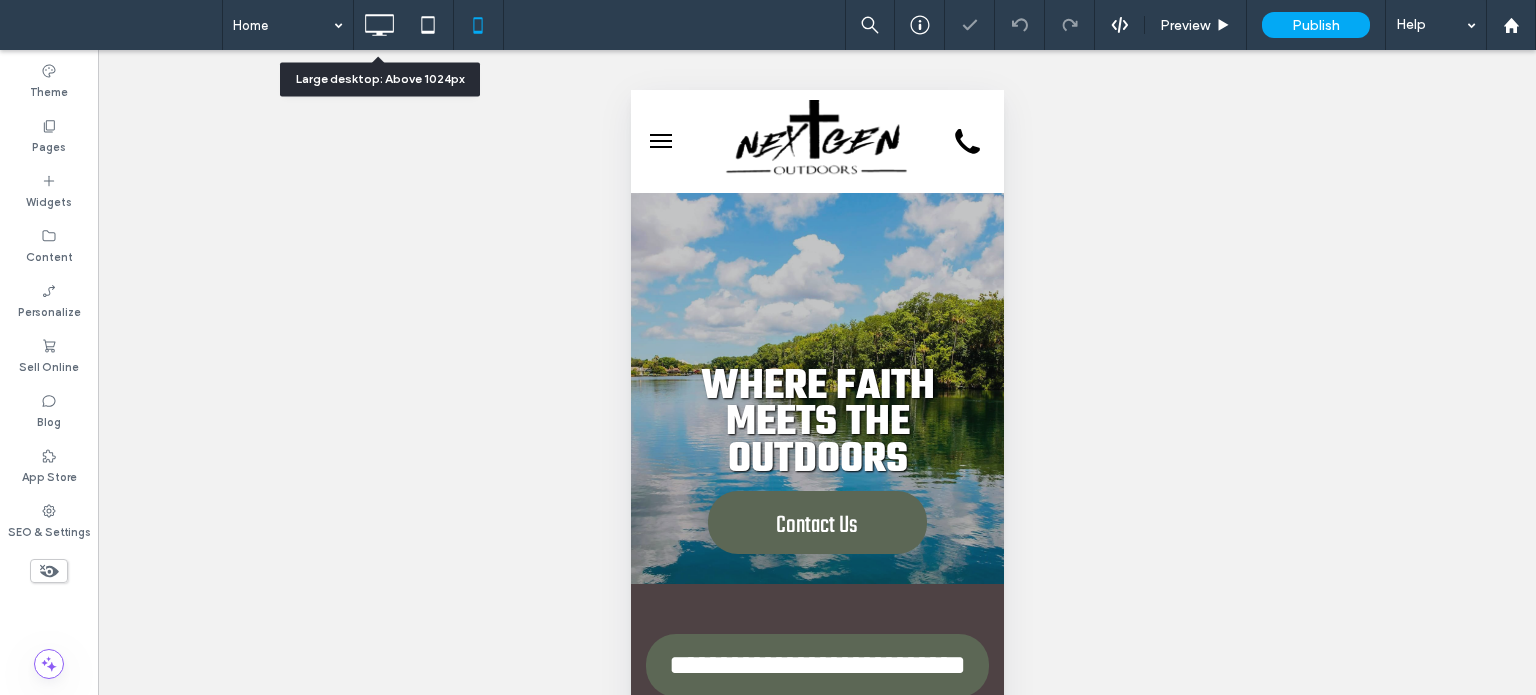click 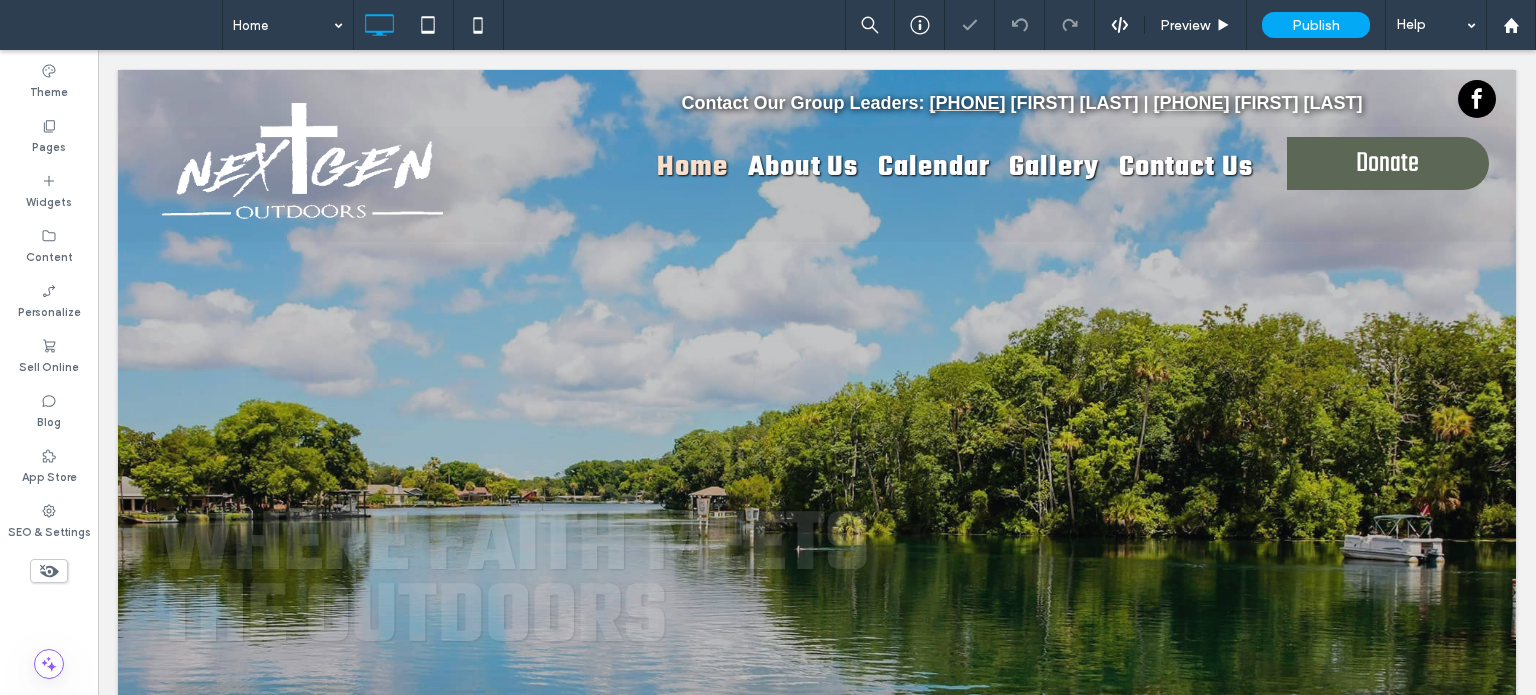 scroll, scrollTop: 0, scrollLeft: 0, axis: both 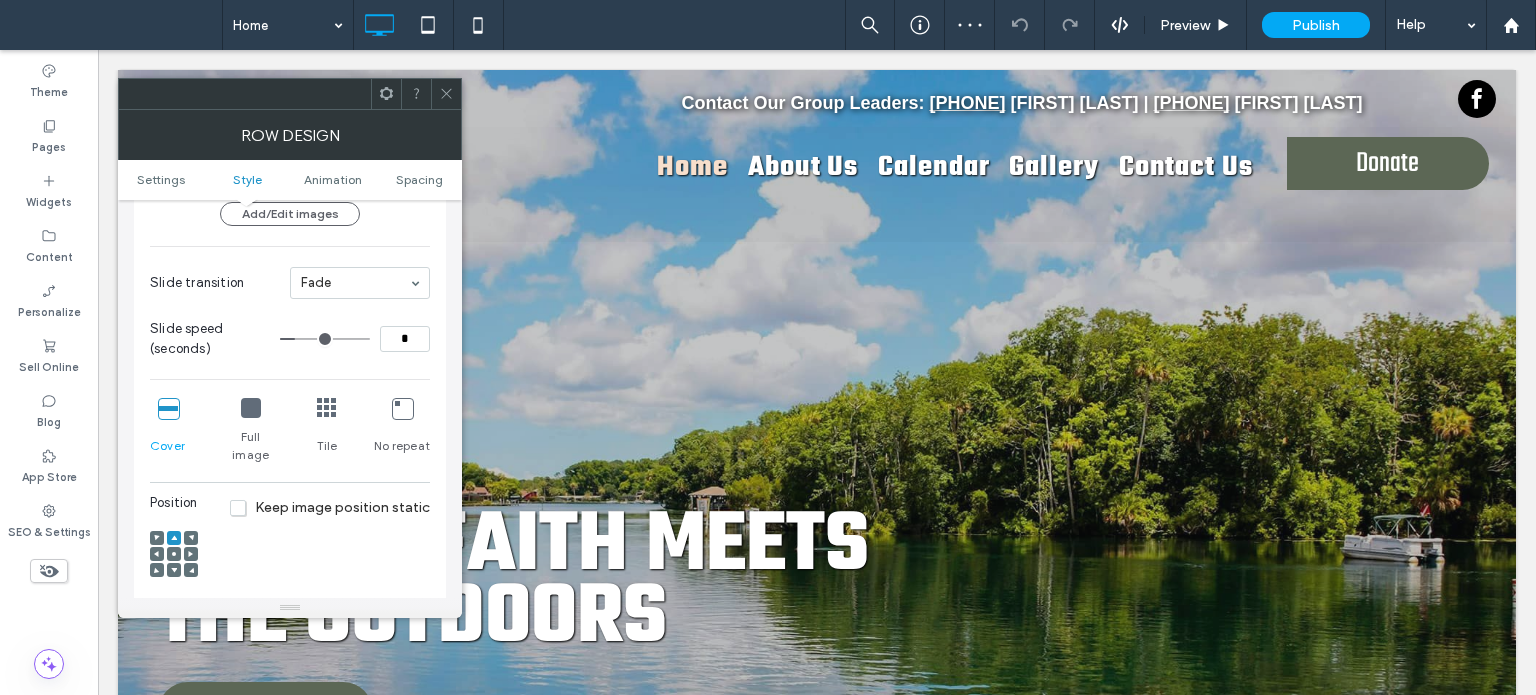click 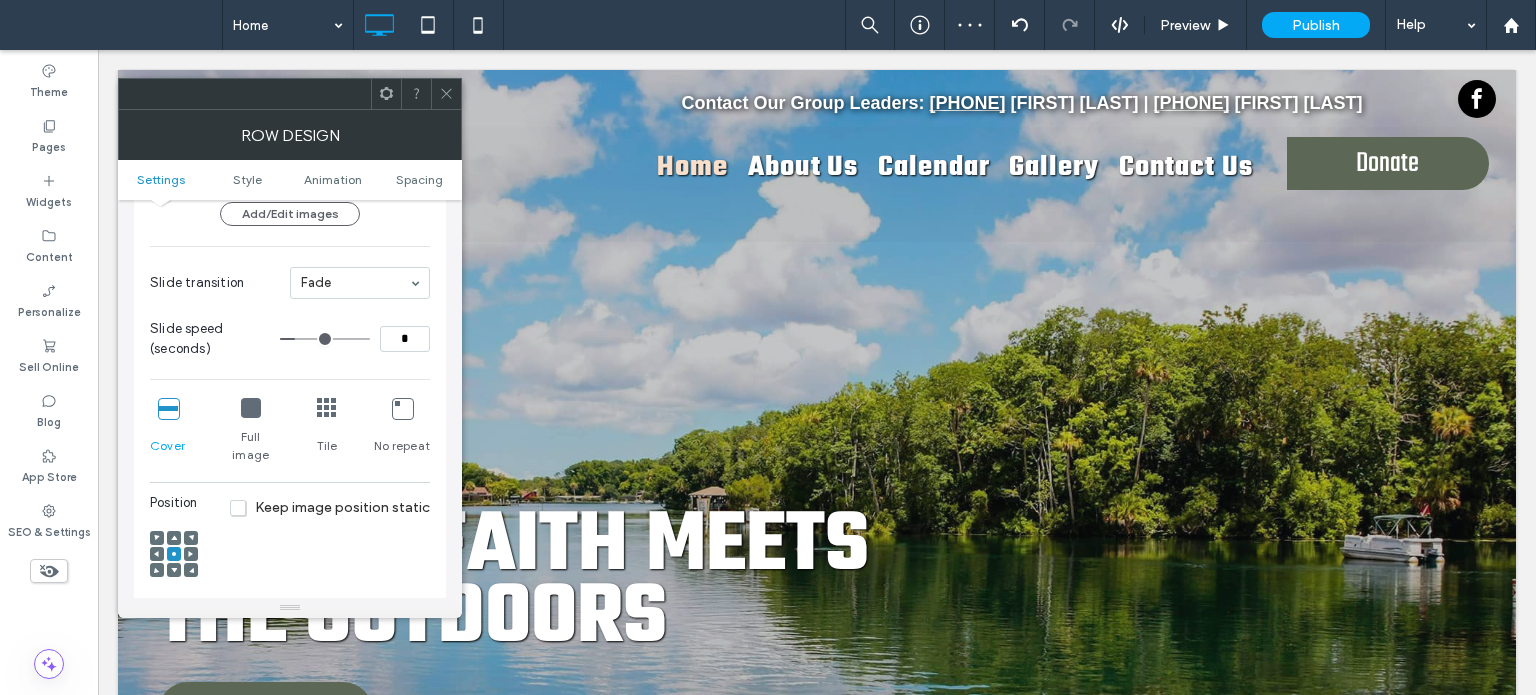 scroll, scrollTop: 0, scrollLeft: 0, axis: both 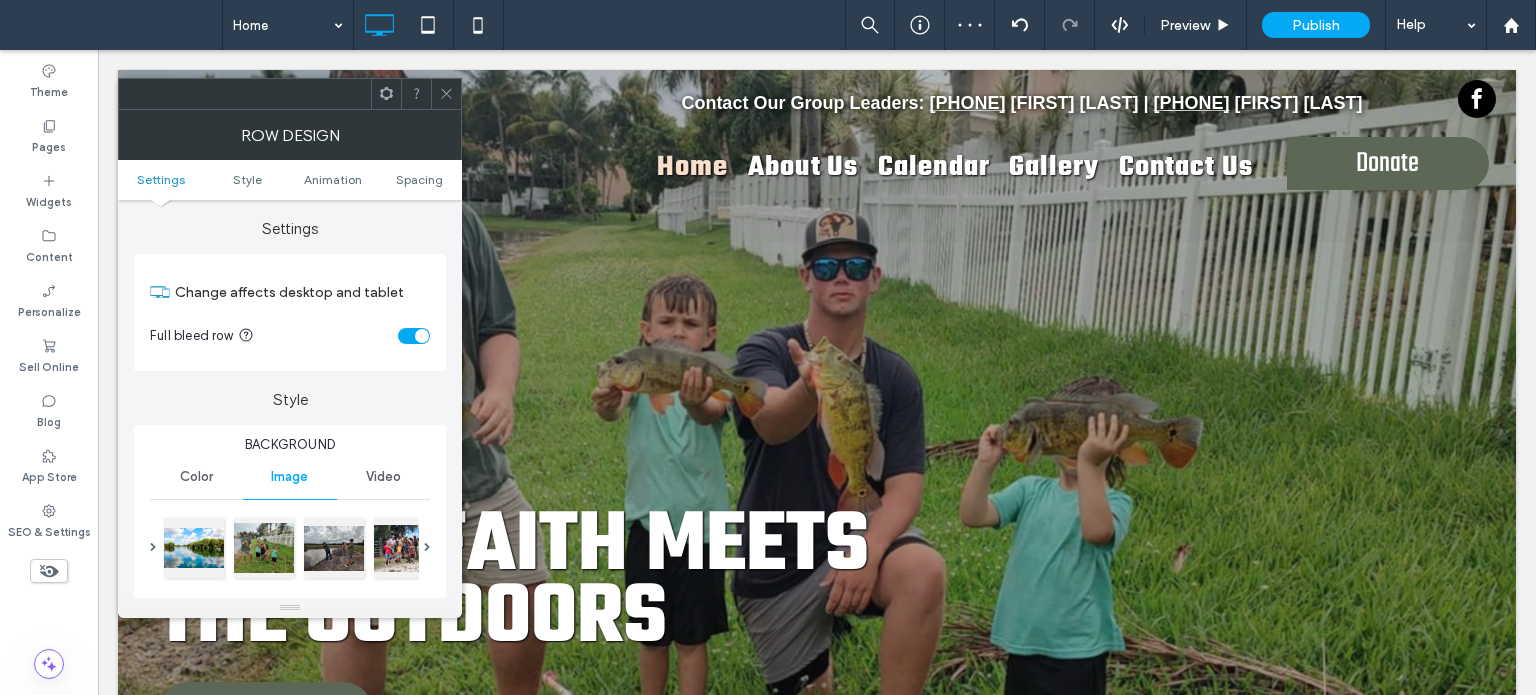 click 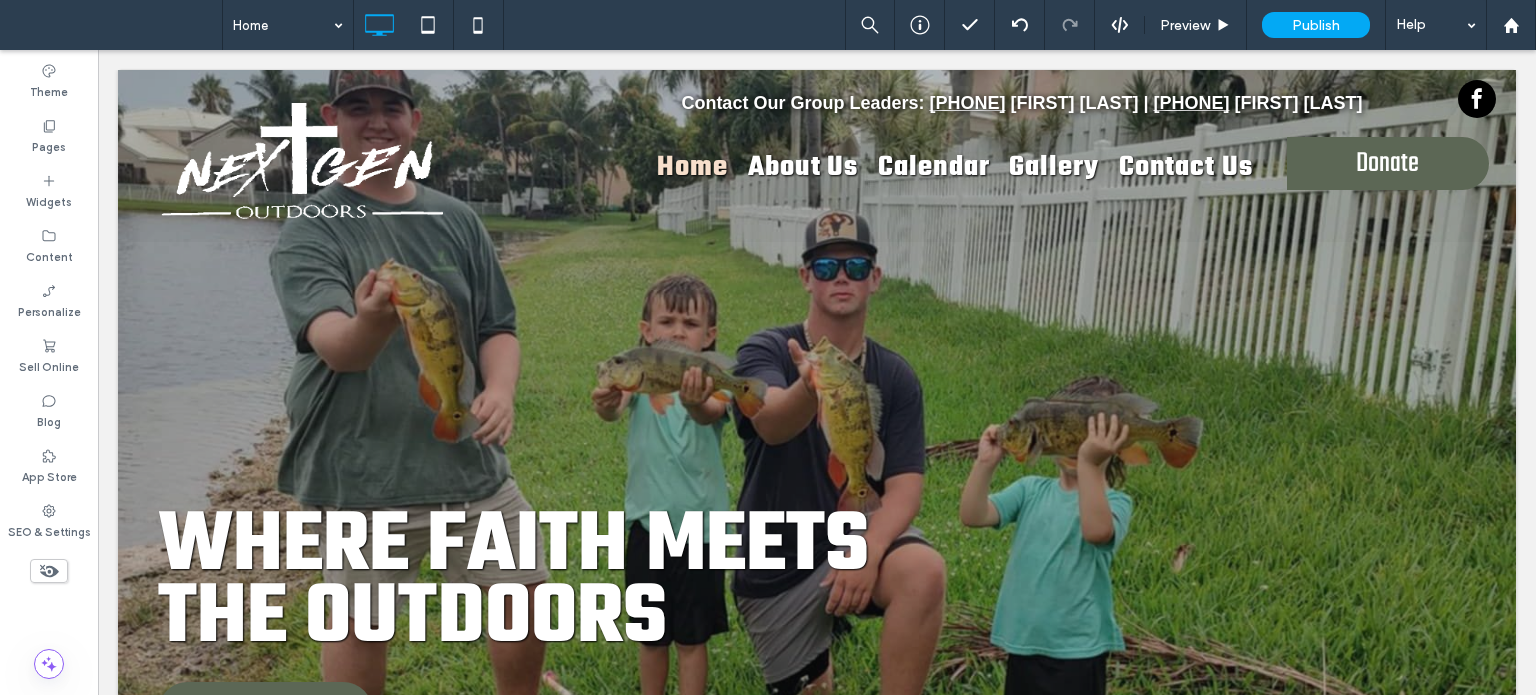 click at bounding box center (817, 437) 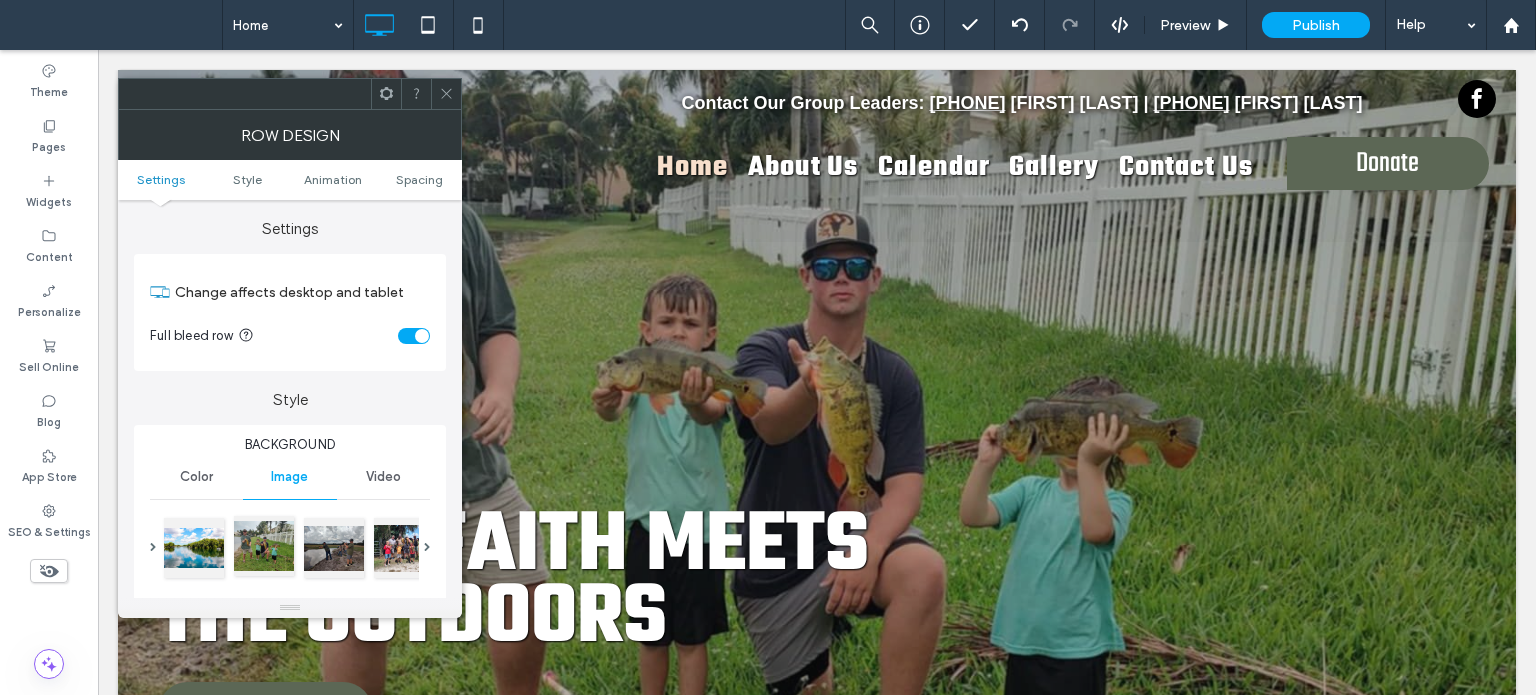 click at bounding box center (264, 546) 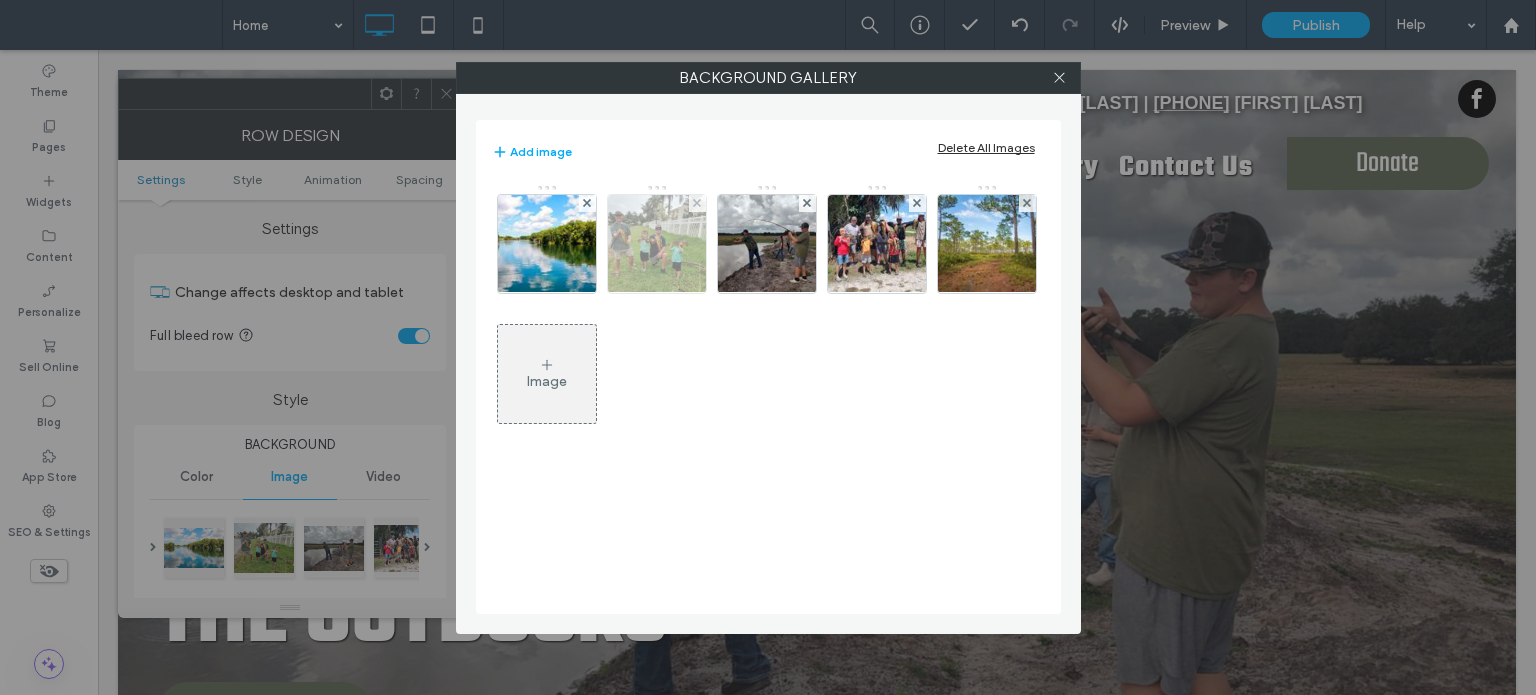 click at bounding box center [656, 244] 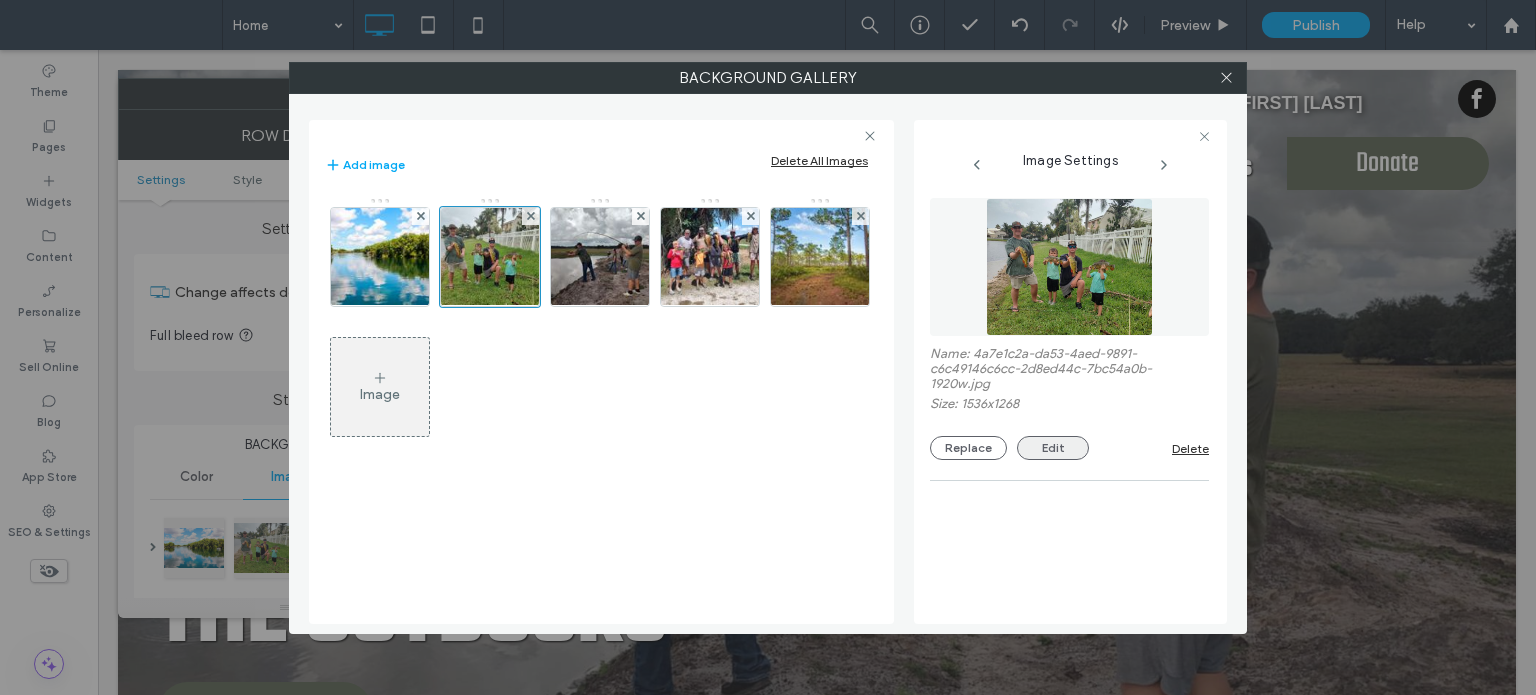 click on "Edit" at bounding box center (1053, 448) 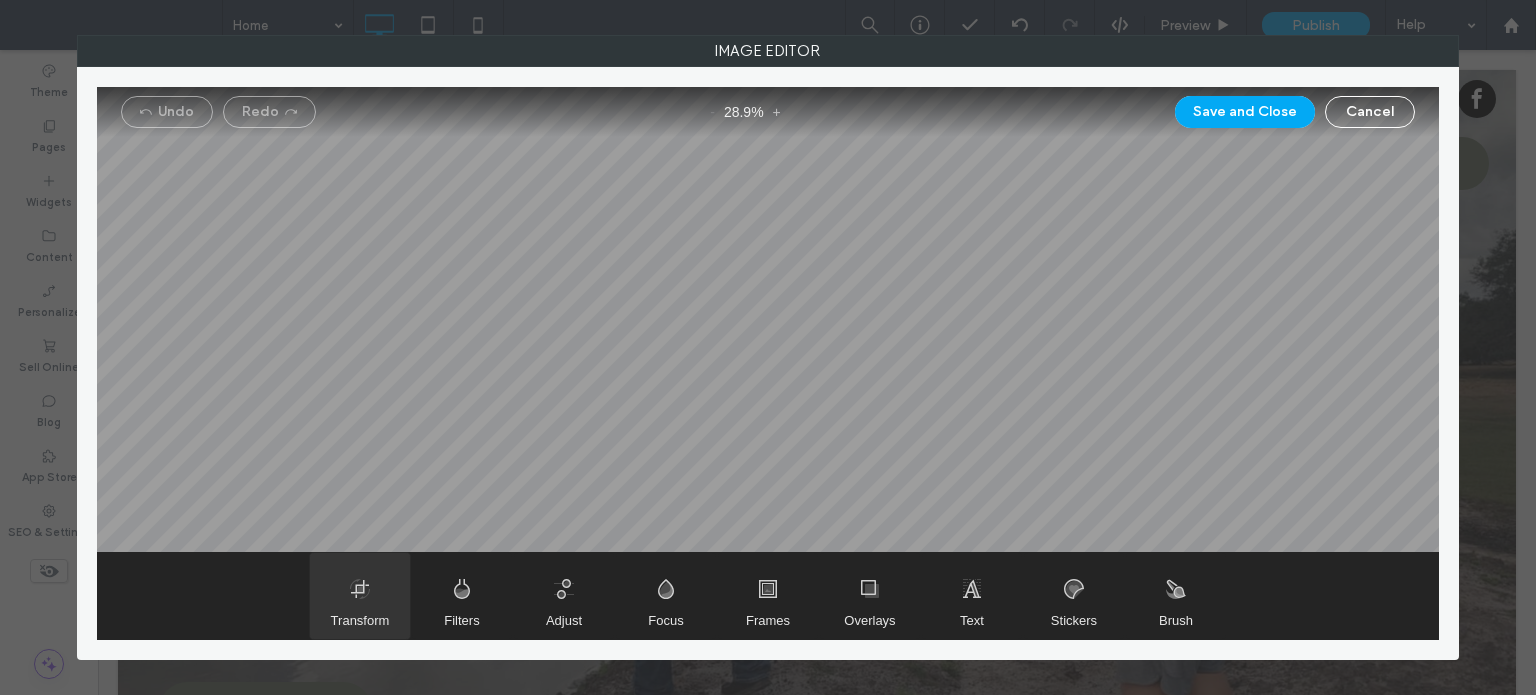 click on "Transform" at bounding box center (360, 620) 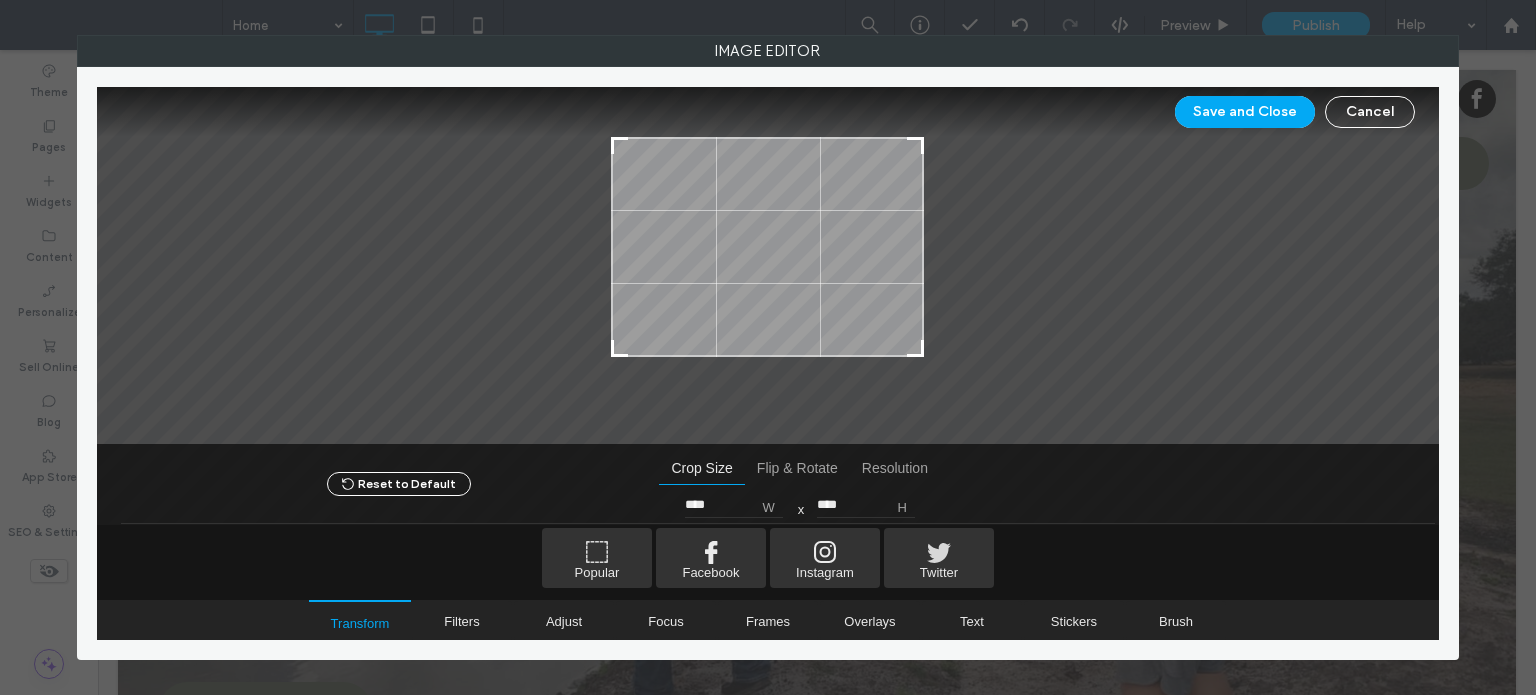 type on "****" 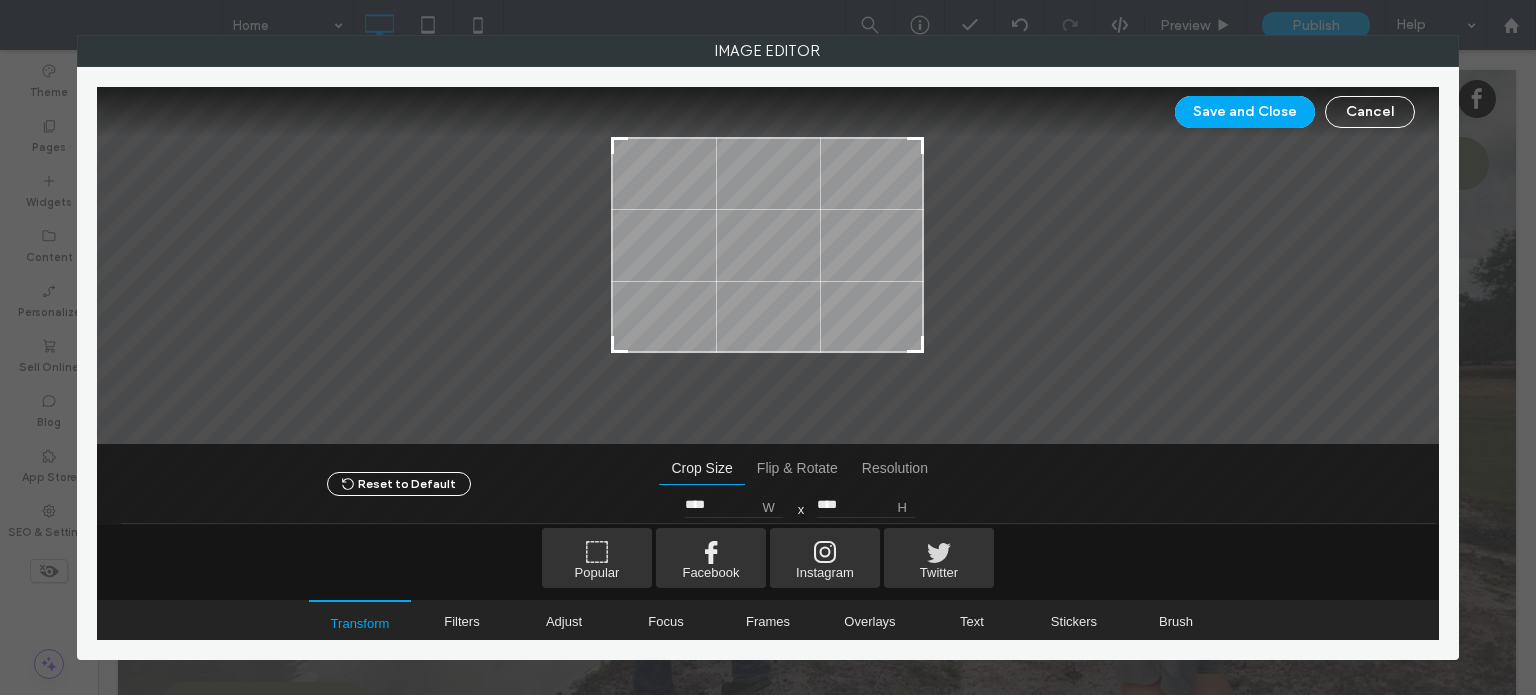 drag, startPoint x: 919, startPoint y: 388, endPoint x: 932, endPoint y: 346, distance: 43.965897 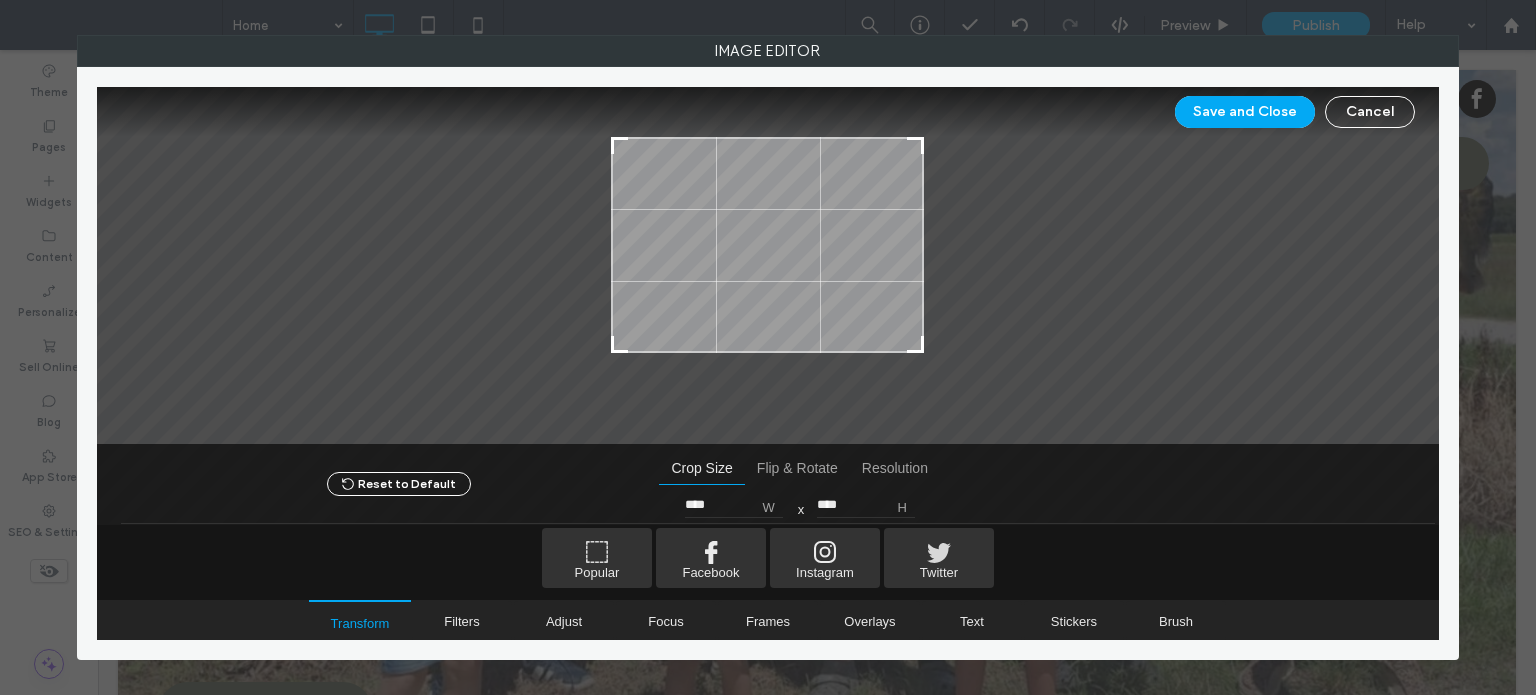 click on "Save and Close" at bounding box center (1245, 112) 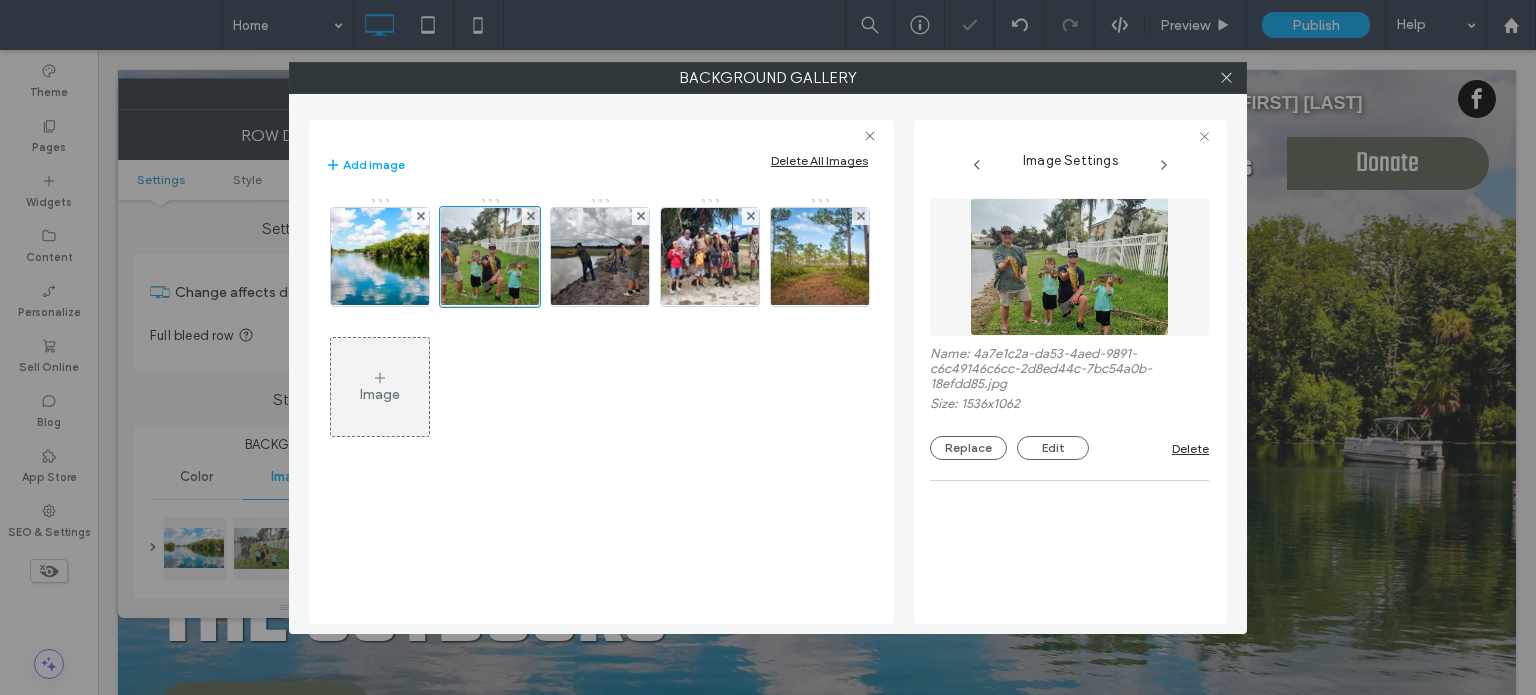 click at bounding box center (1226, 78) 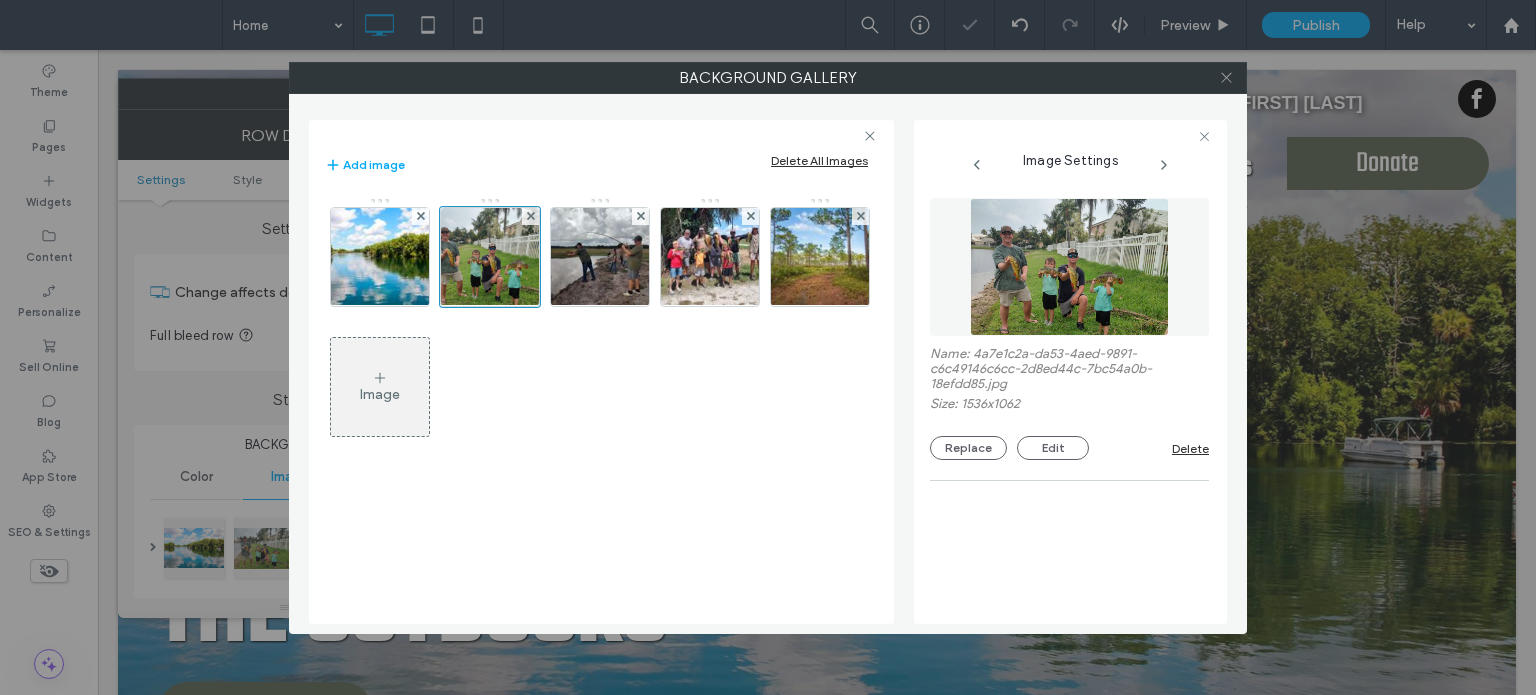 click 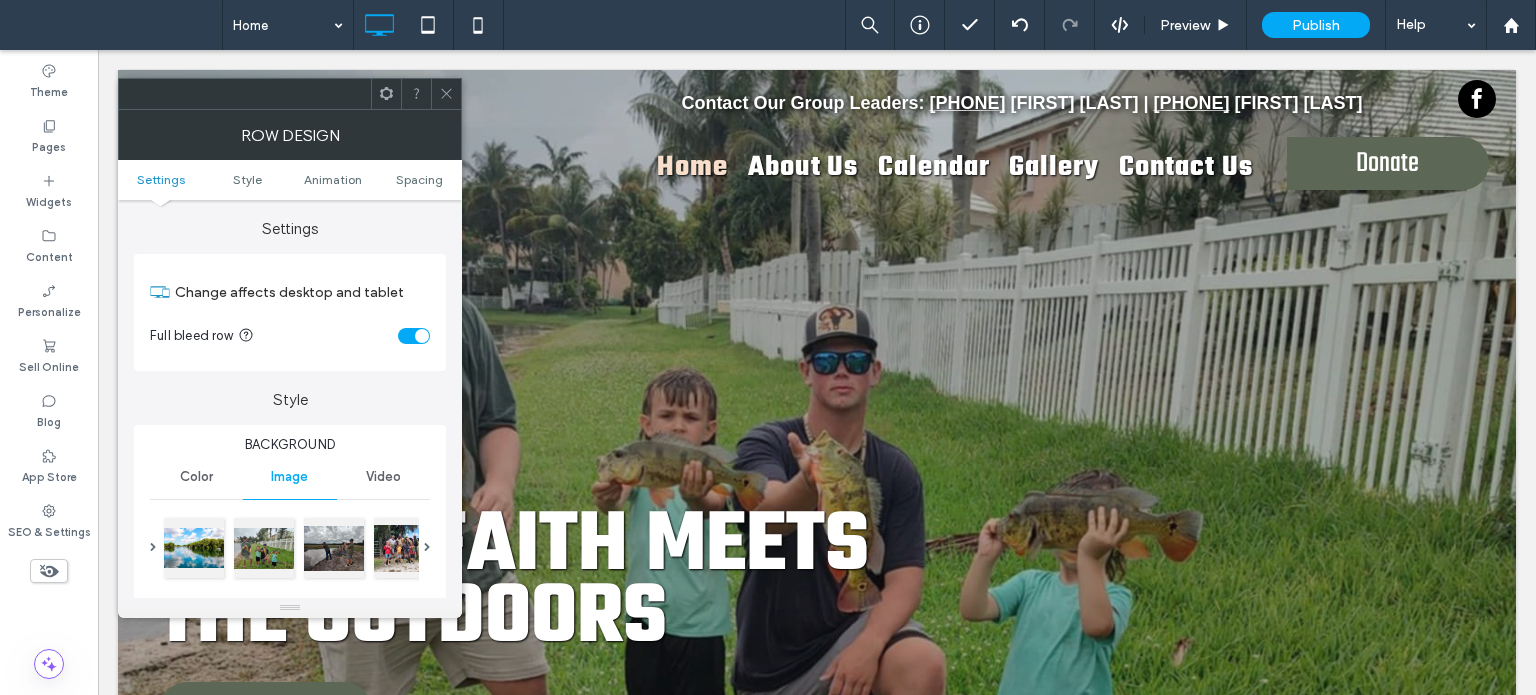 click 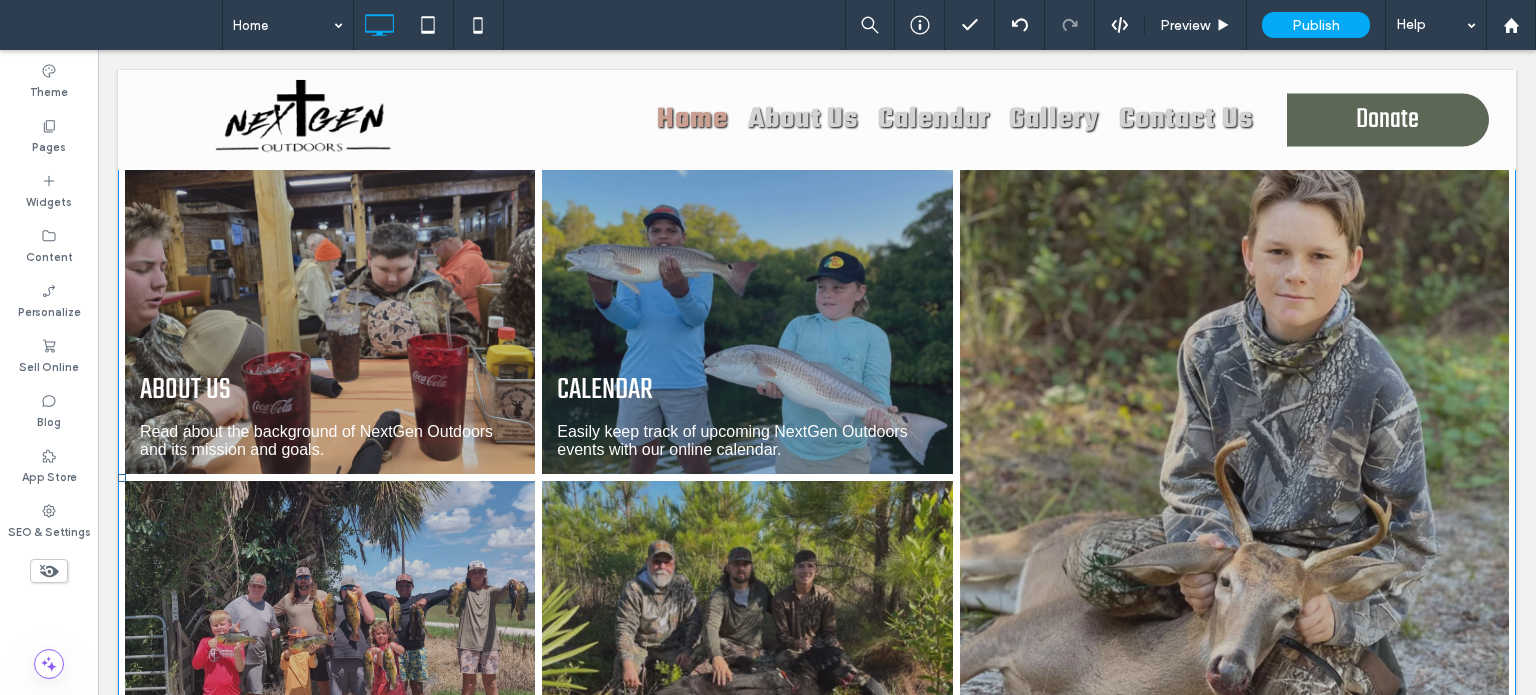 scroll, scrollTop: 1800, scrollLeft: 0, axis: vertical 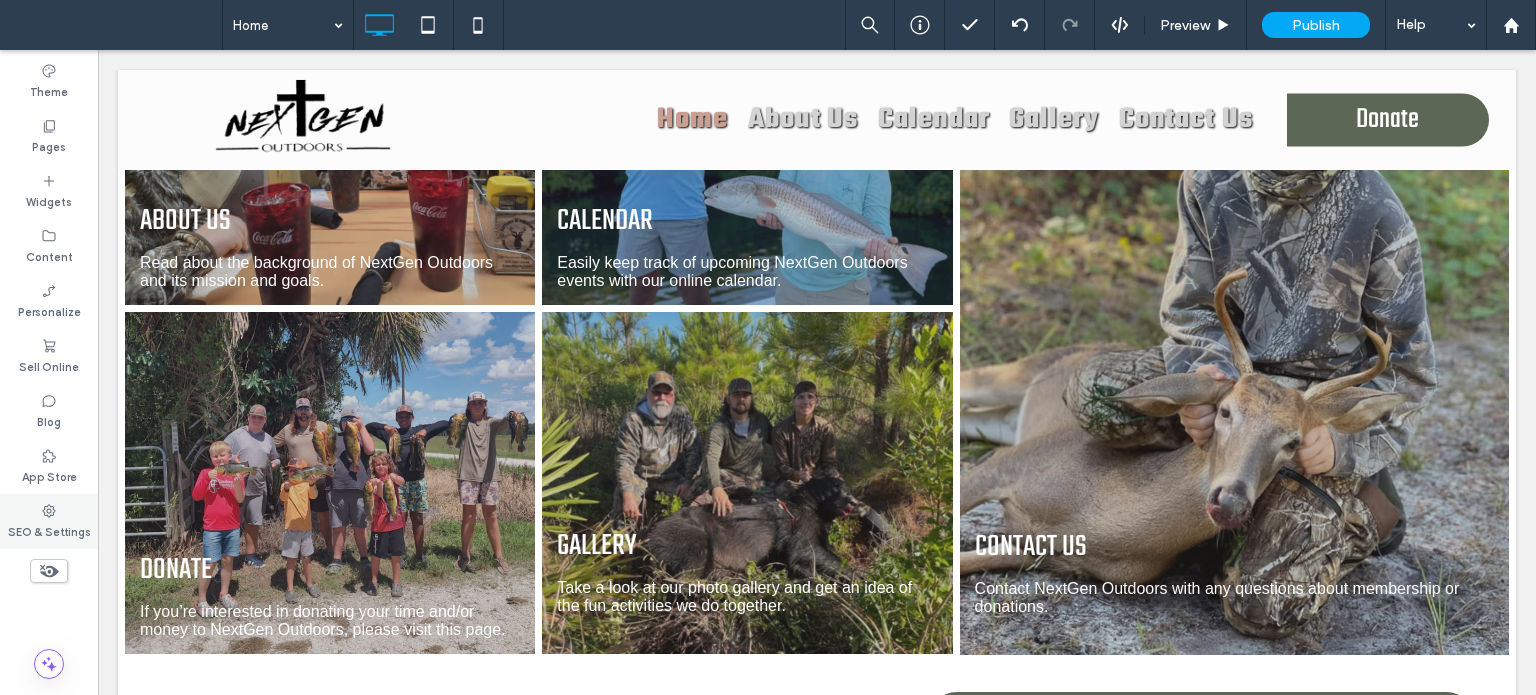 click on "SEO & Settings" at bounding box center [49, 530] 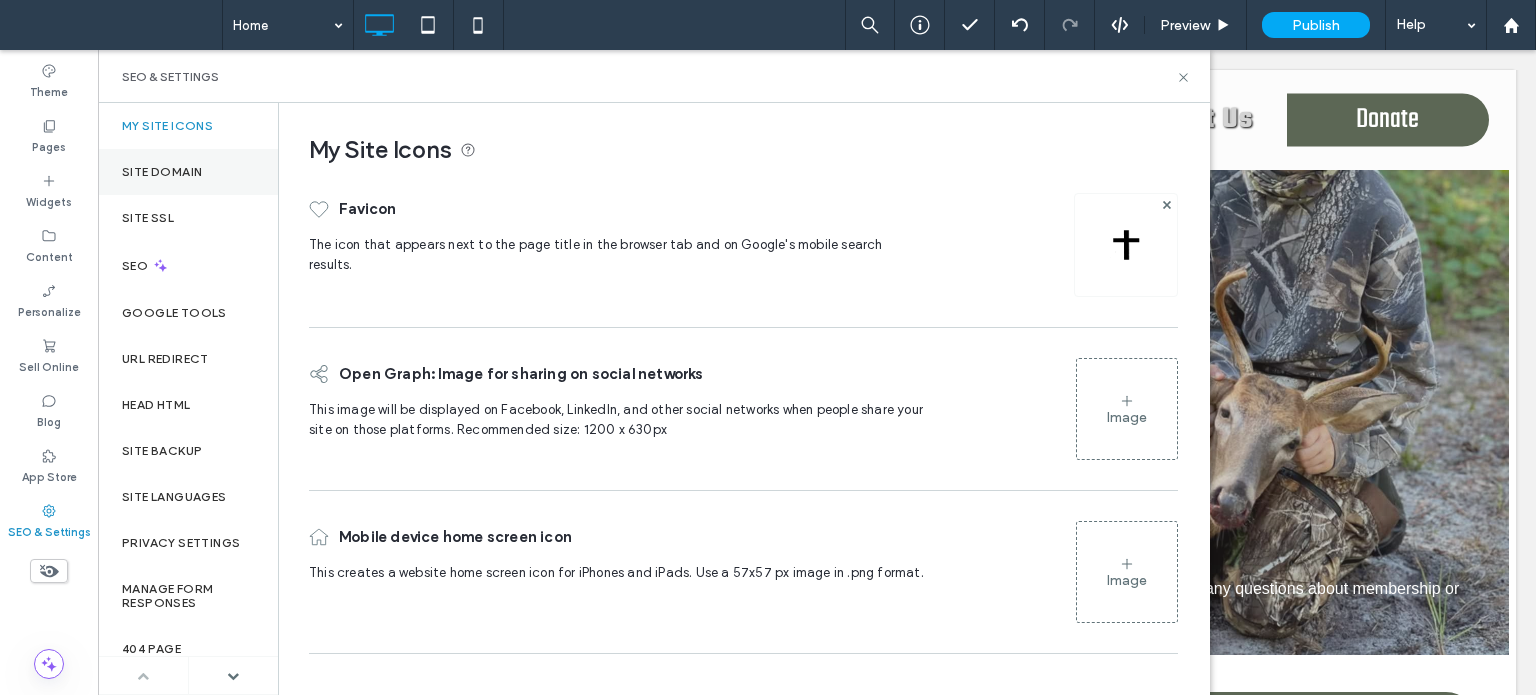 click on "Site Domain" at bounding box center (188, 172) 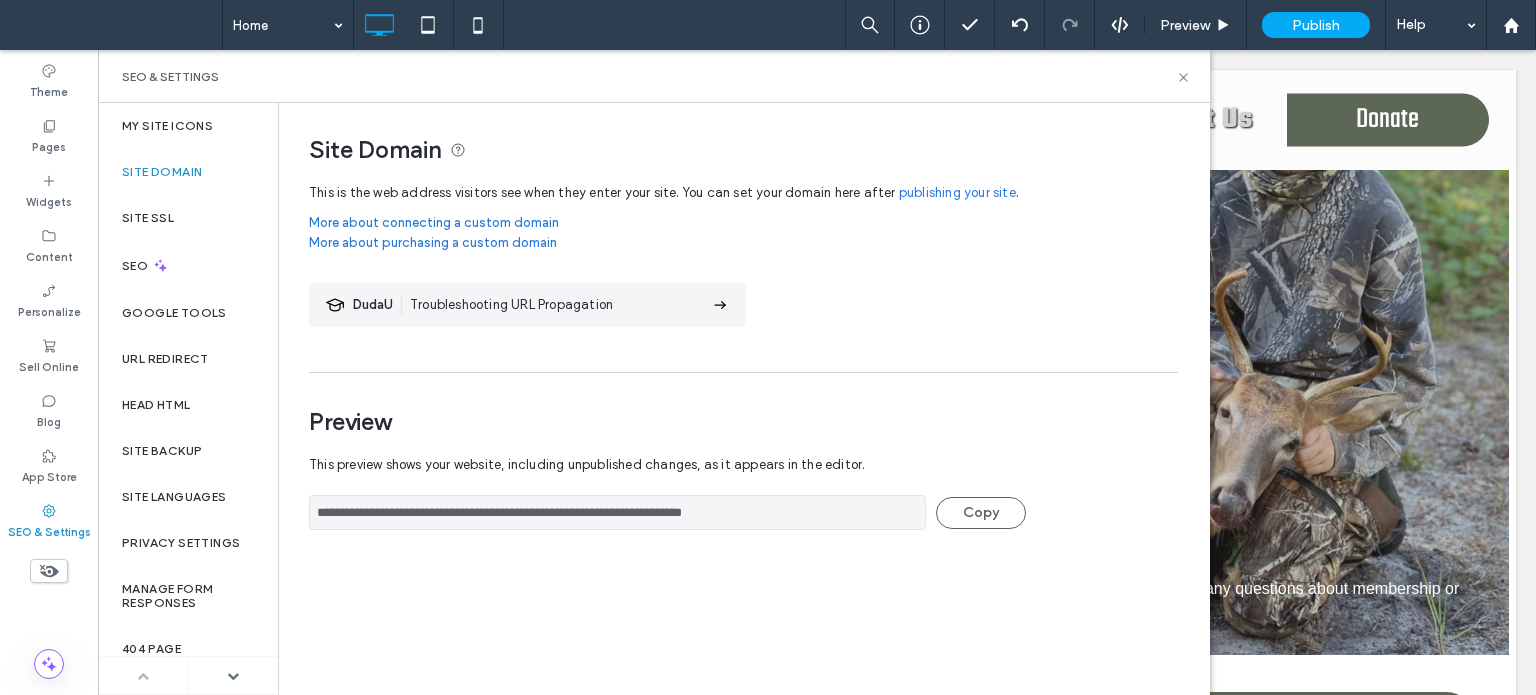 drag, startPoint x: 811, startPoint y: 511, endPoint x: 316, endPoint y: 516, distance: 495.02524 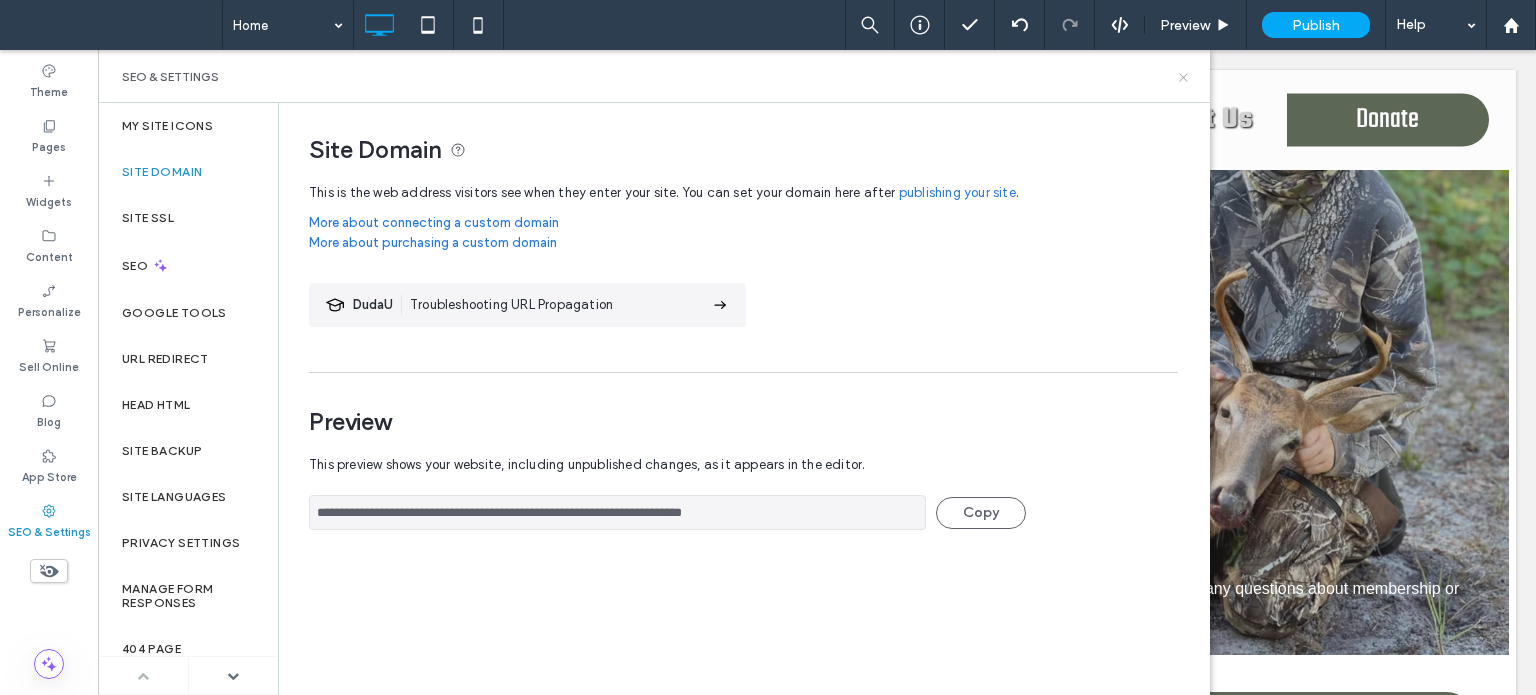 click 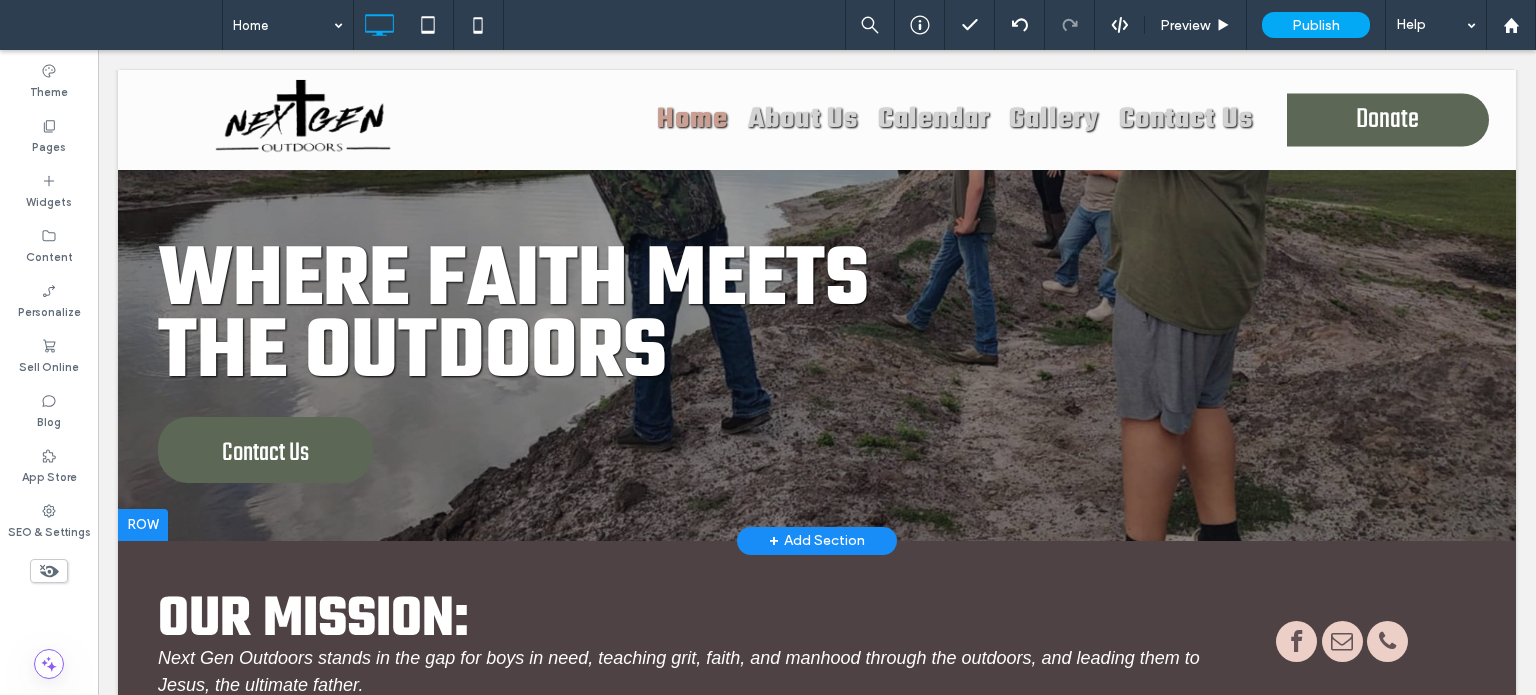 scroll, scrollTop: 0, scrollLeft: 0, axis: both 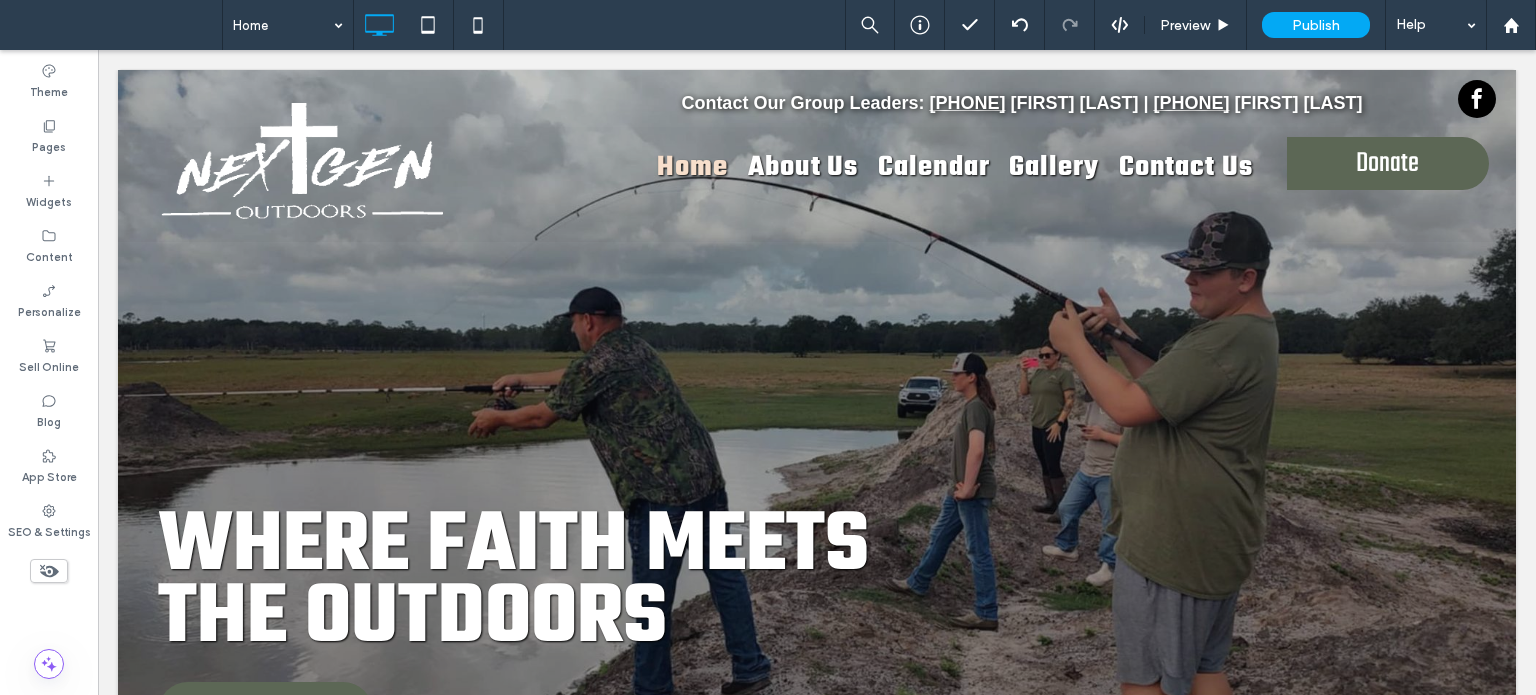 click at bounding box center (817, 437) 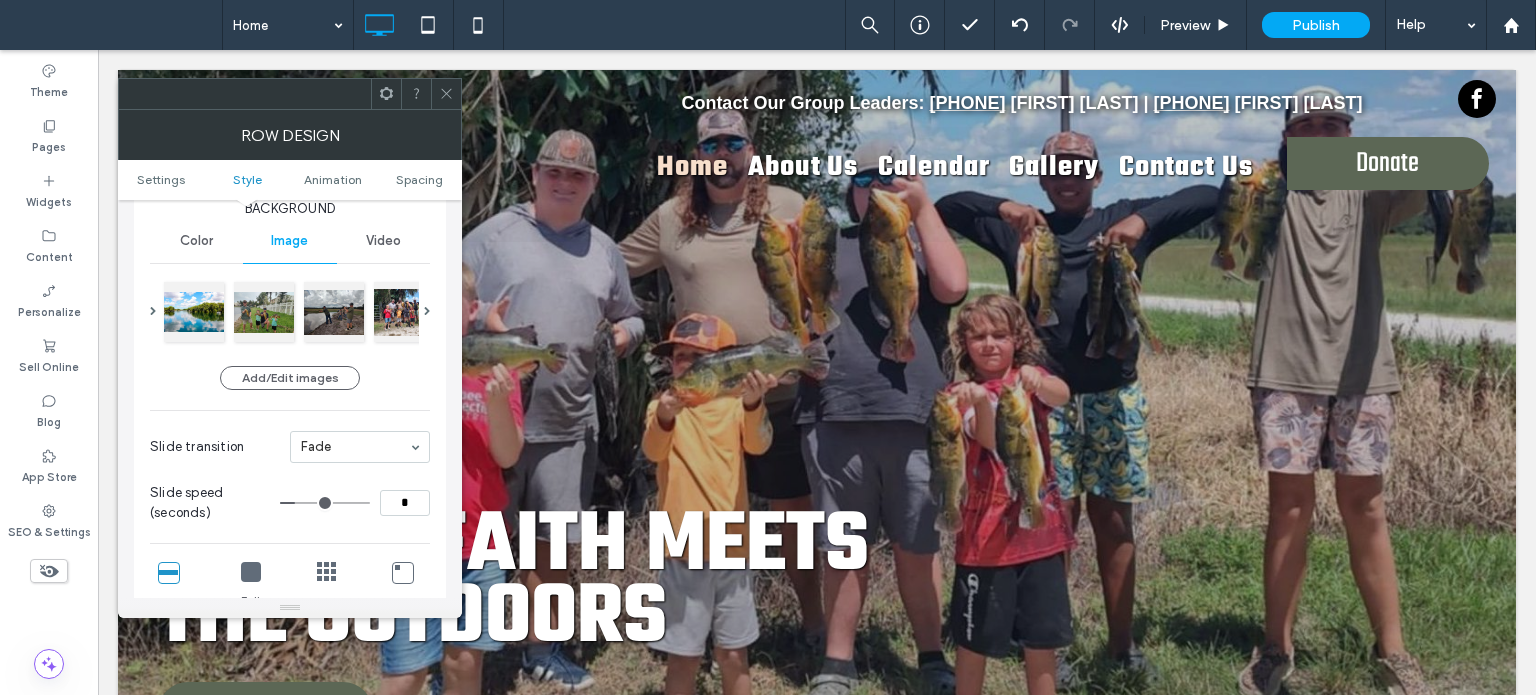 scroll, scrollTop: 500, scrollLeft: 0, axis: vertical 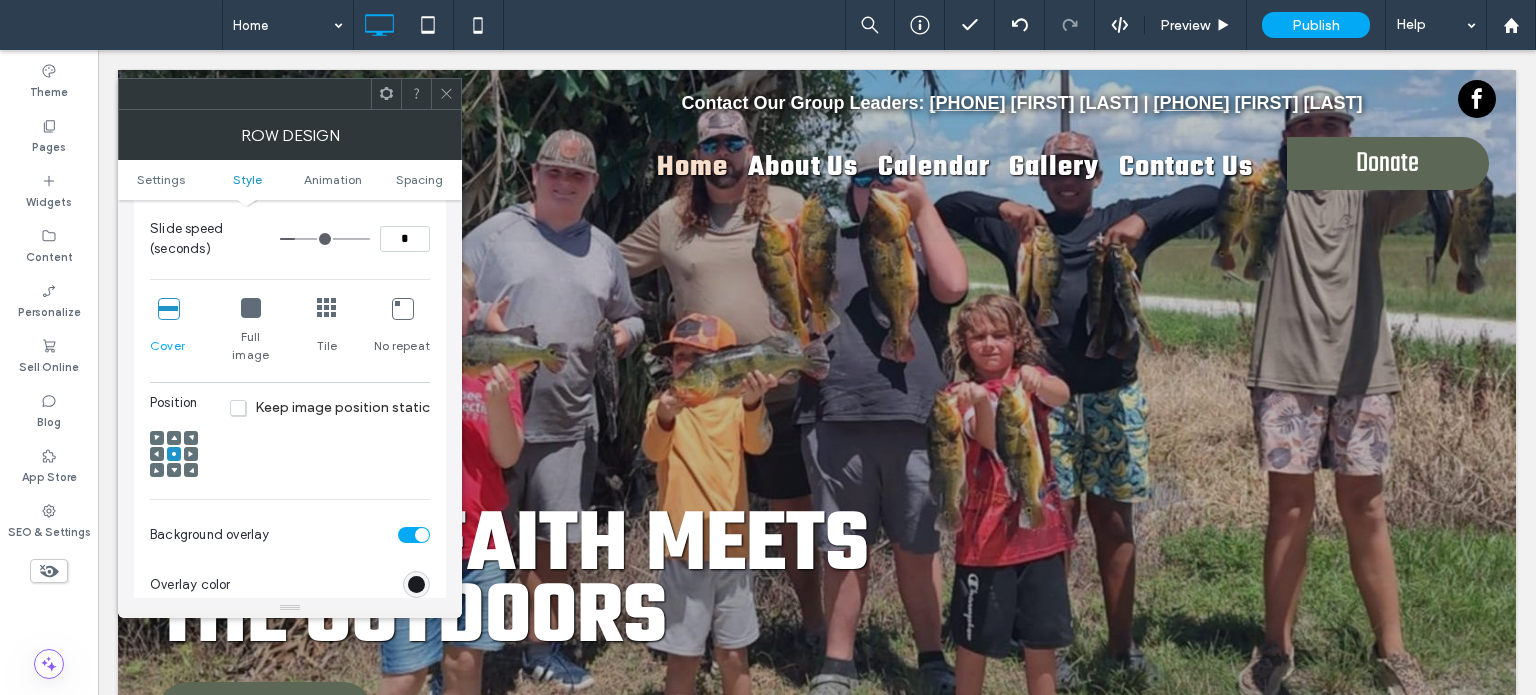 click 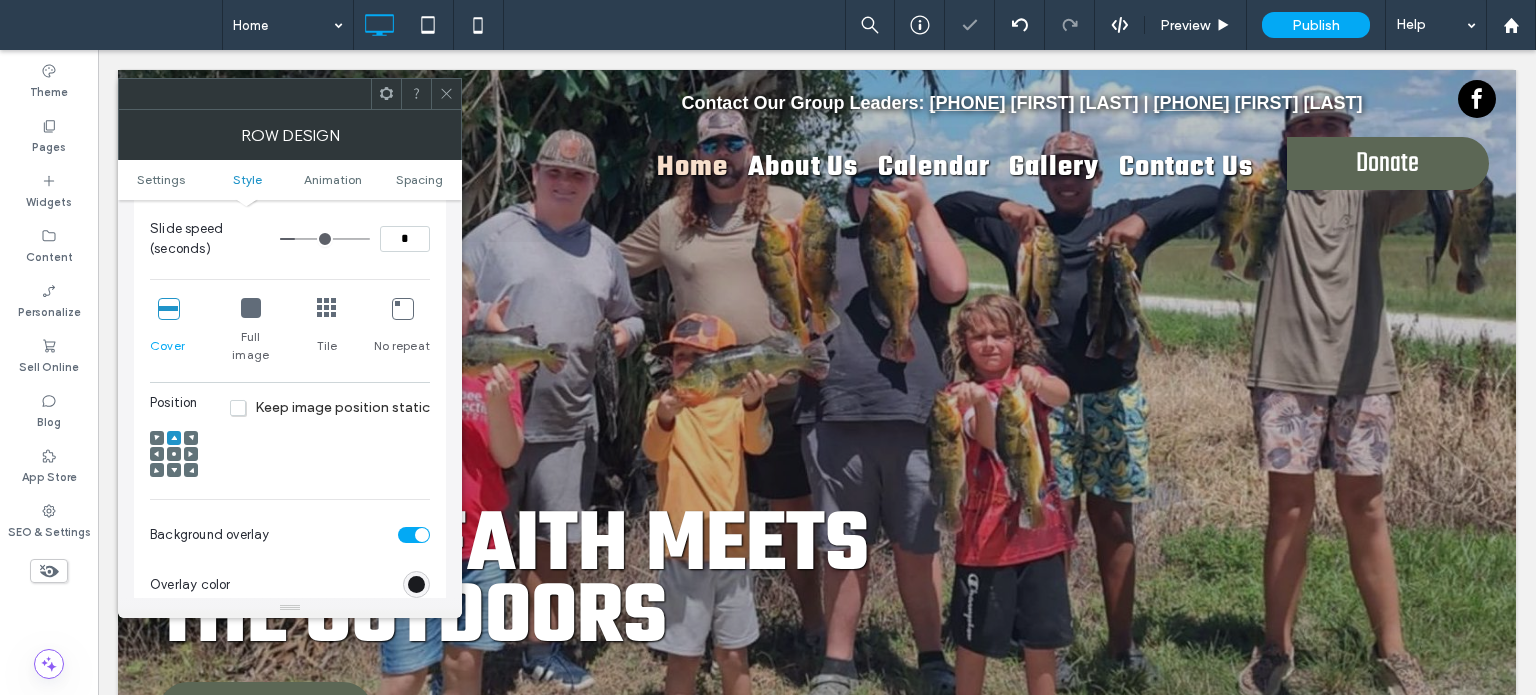 click 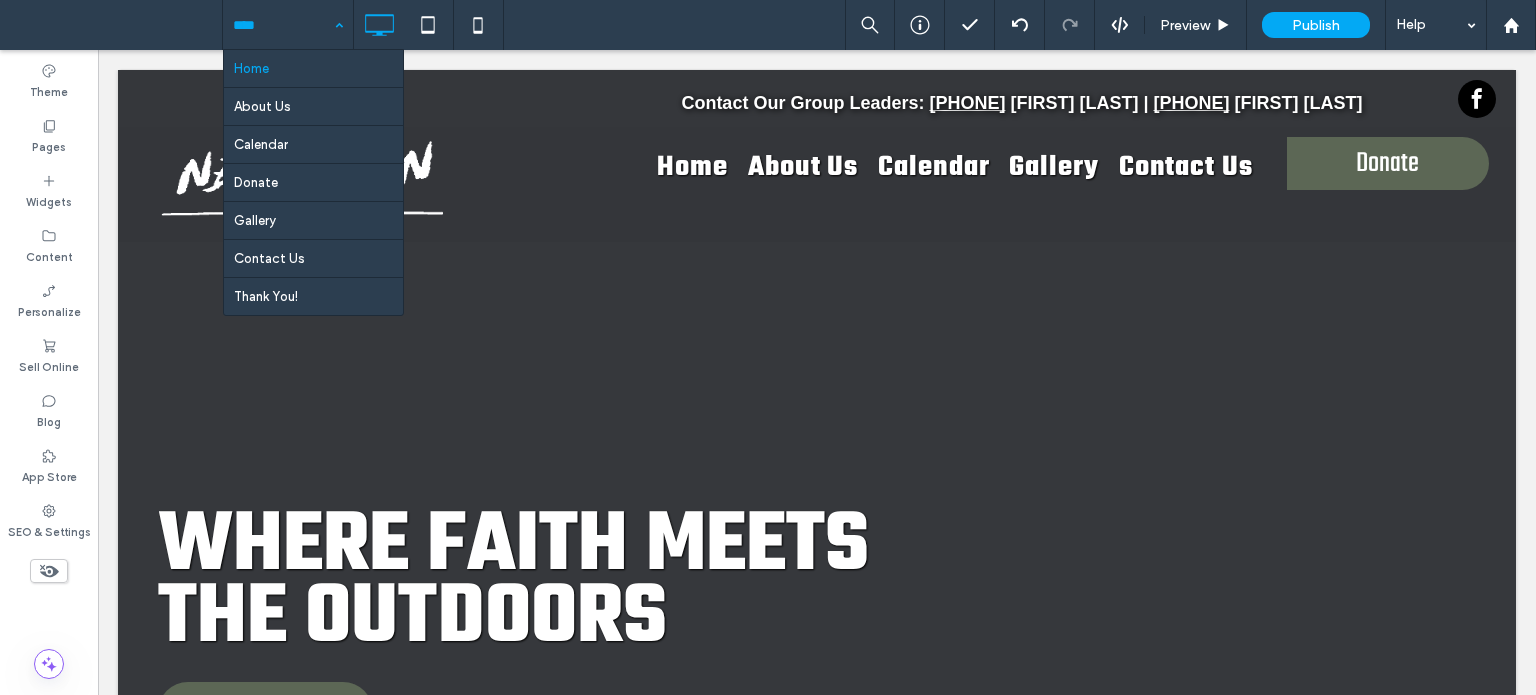 scroll, scrollTop: 0, scrollLeft: 0, axis: both 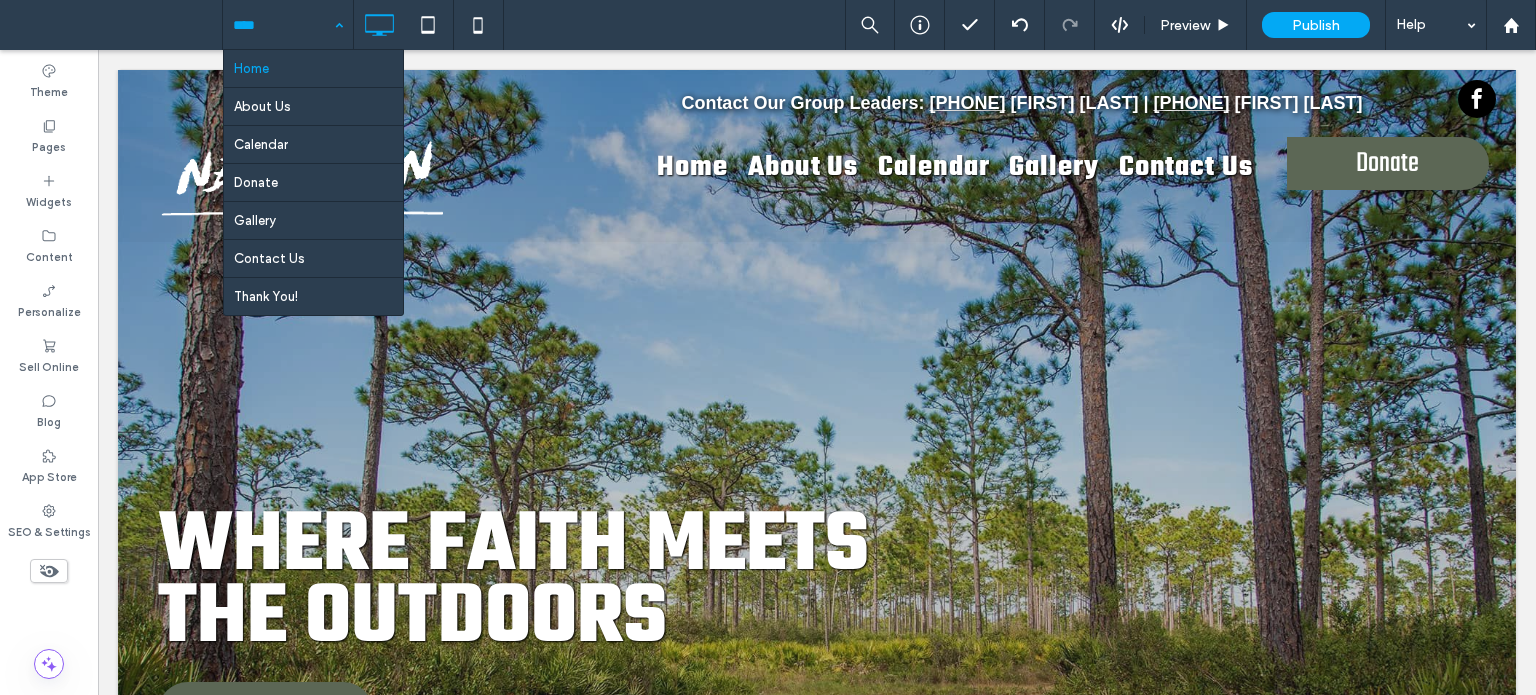 click at bounding box center [817, 437] 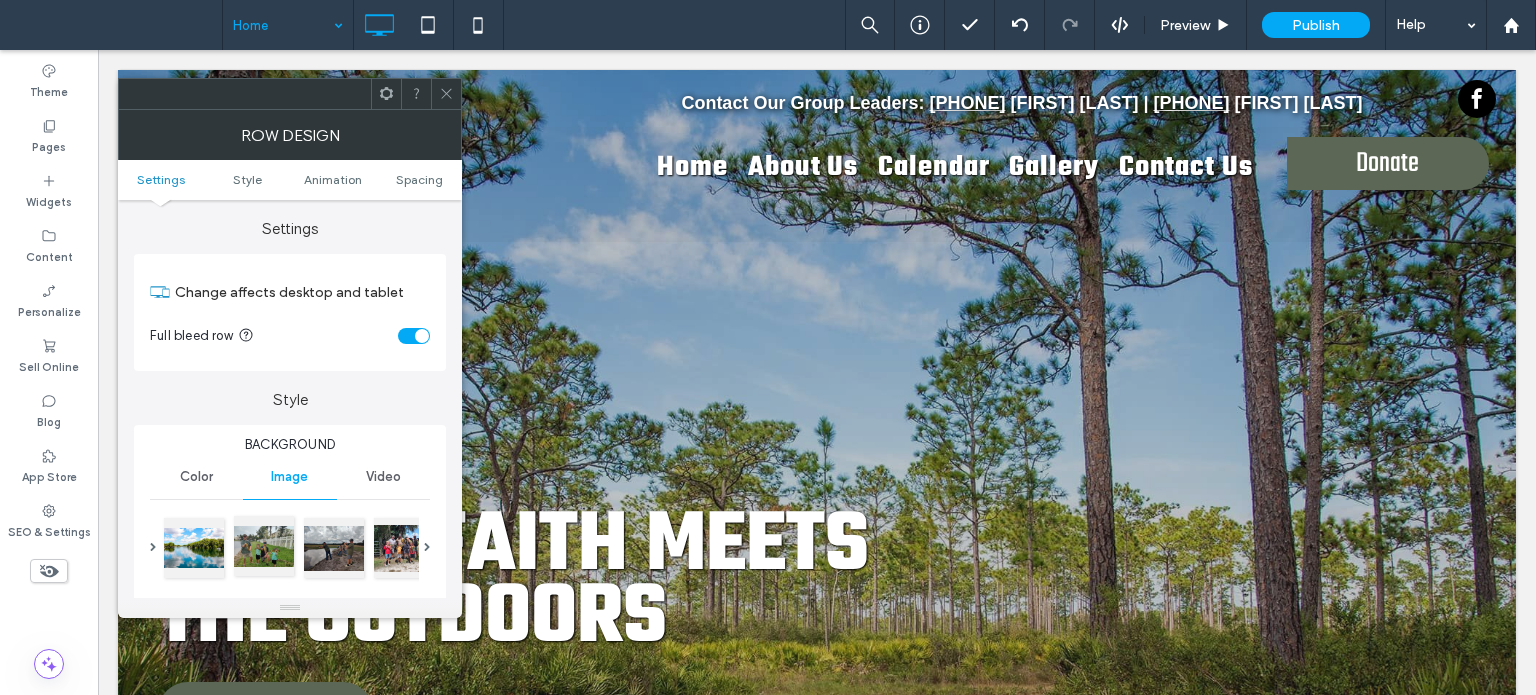 click at bounding box center [264, 546] 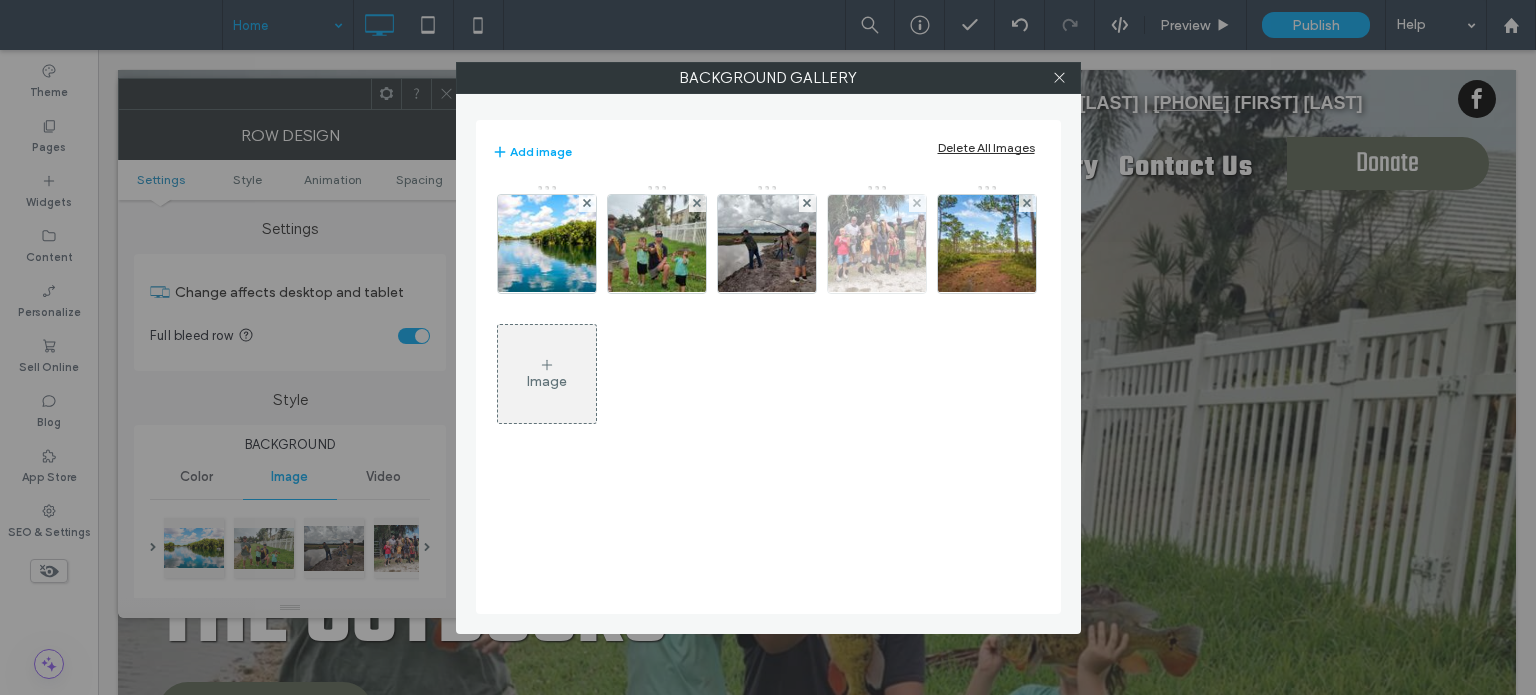 click at bounding box center [876, 244] 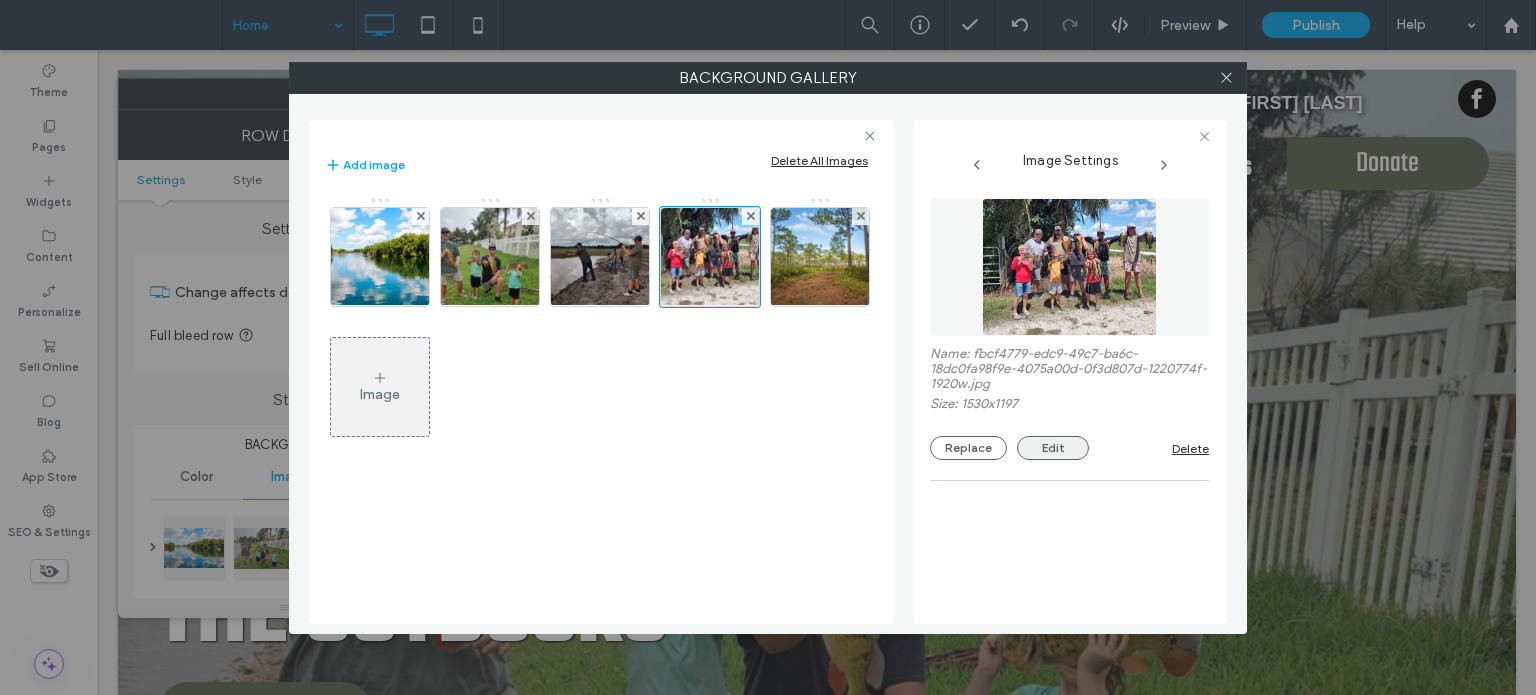 click on "Edit" at bounding box center (1053, 448) 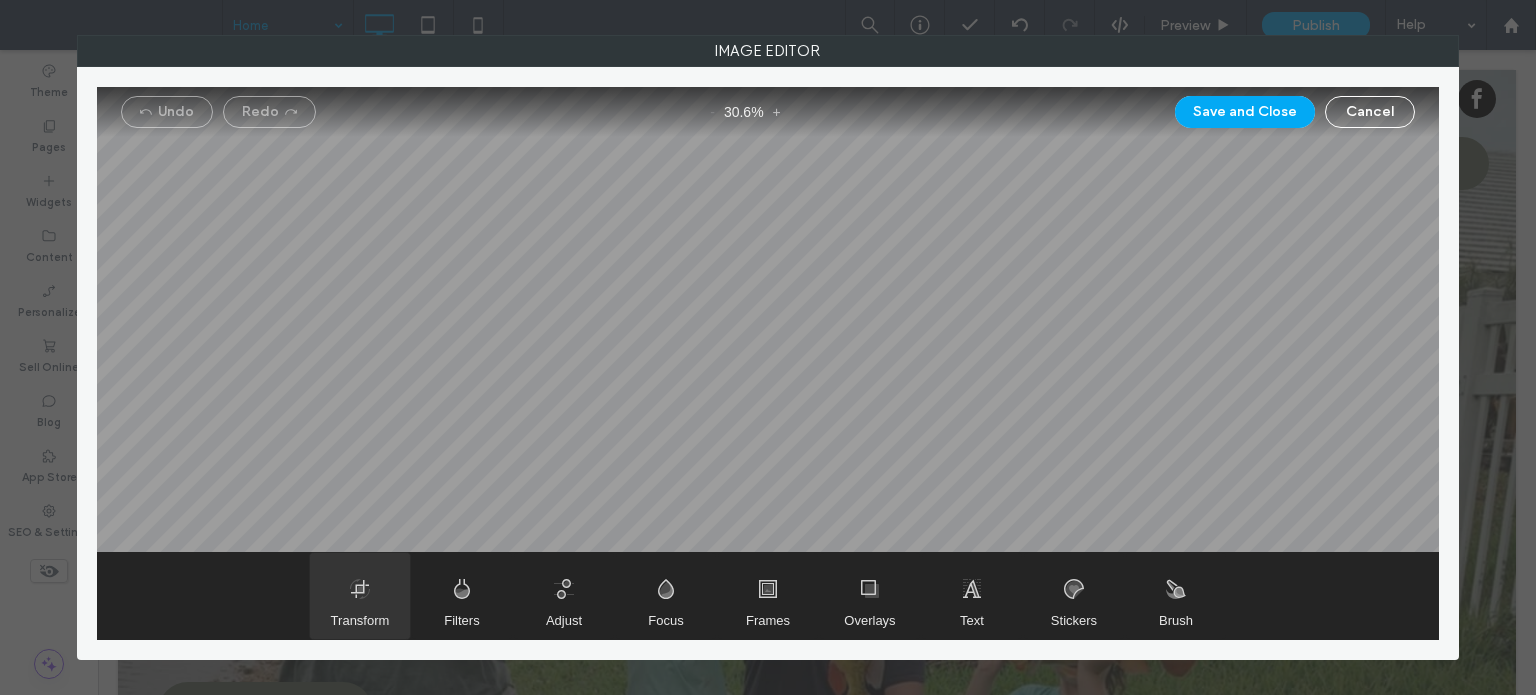 click at bounding box center (360, 596) 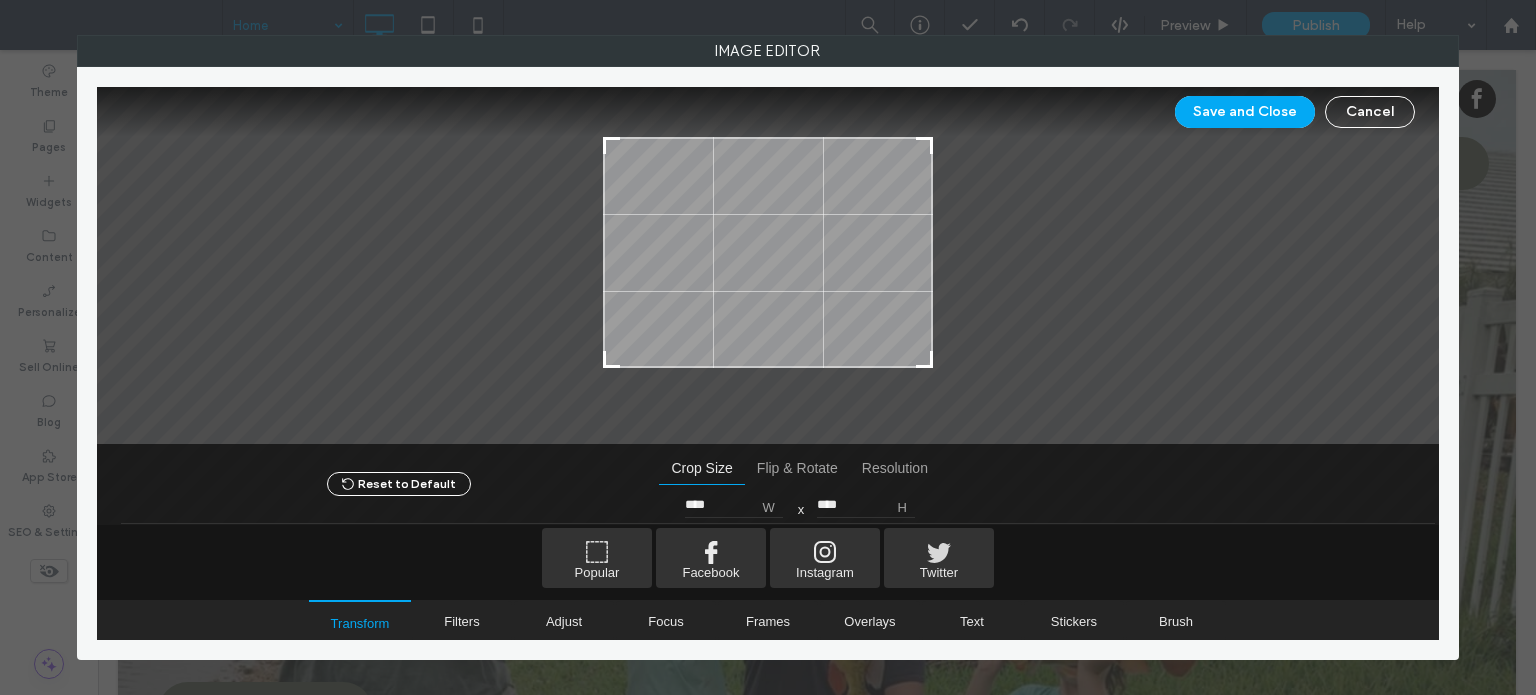 type on "****" 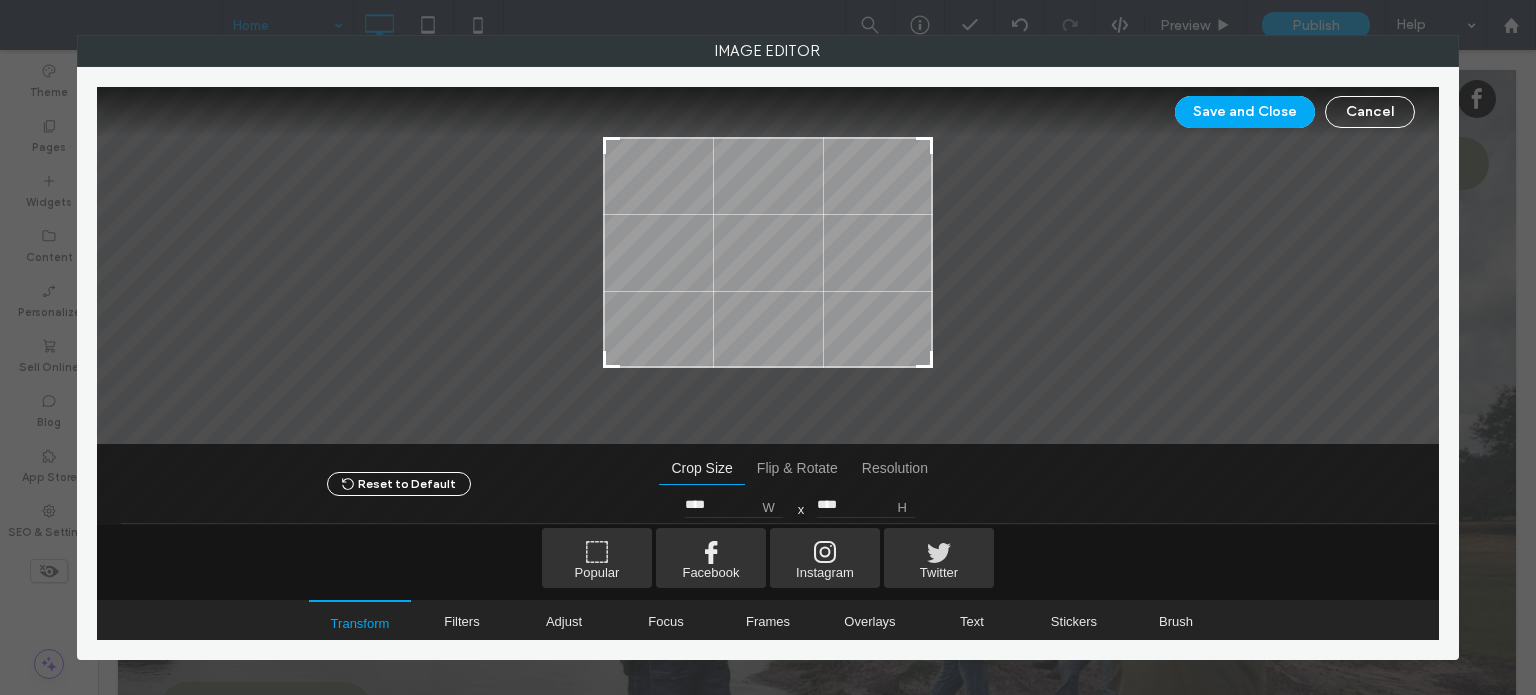 drag, startPoint x: 927, startPoint y: 388, endPoint x: 934, endPoint y: 360, distance: 28.86174 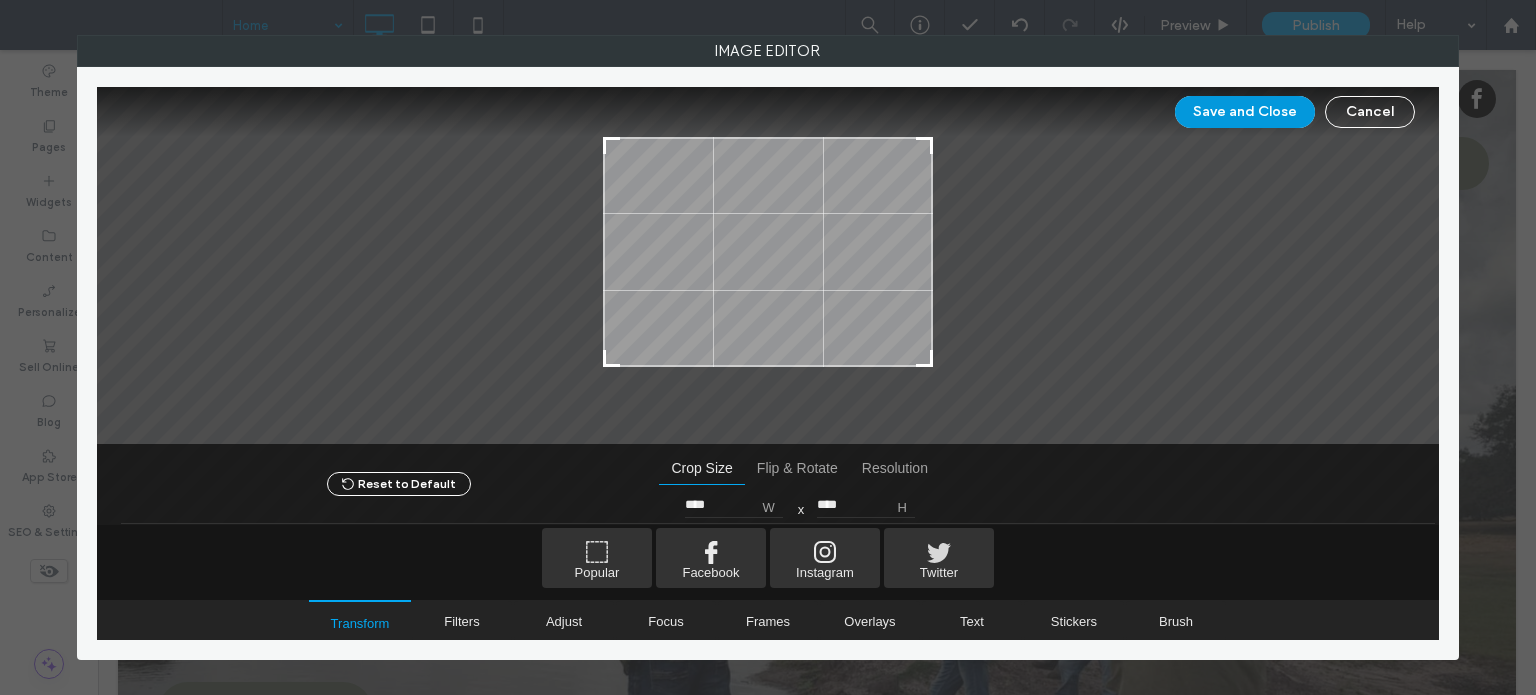 click on "Save and Close" at bounding box center (1245, 112) 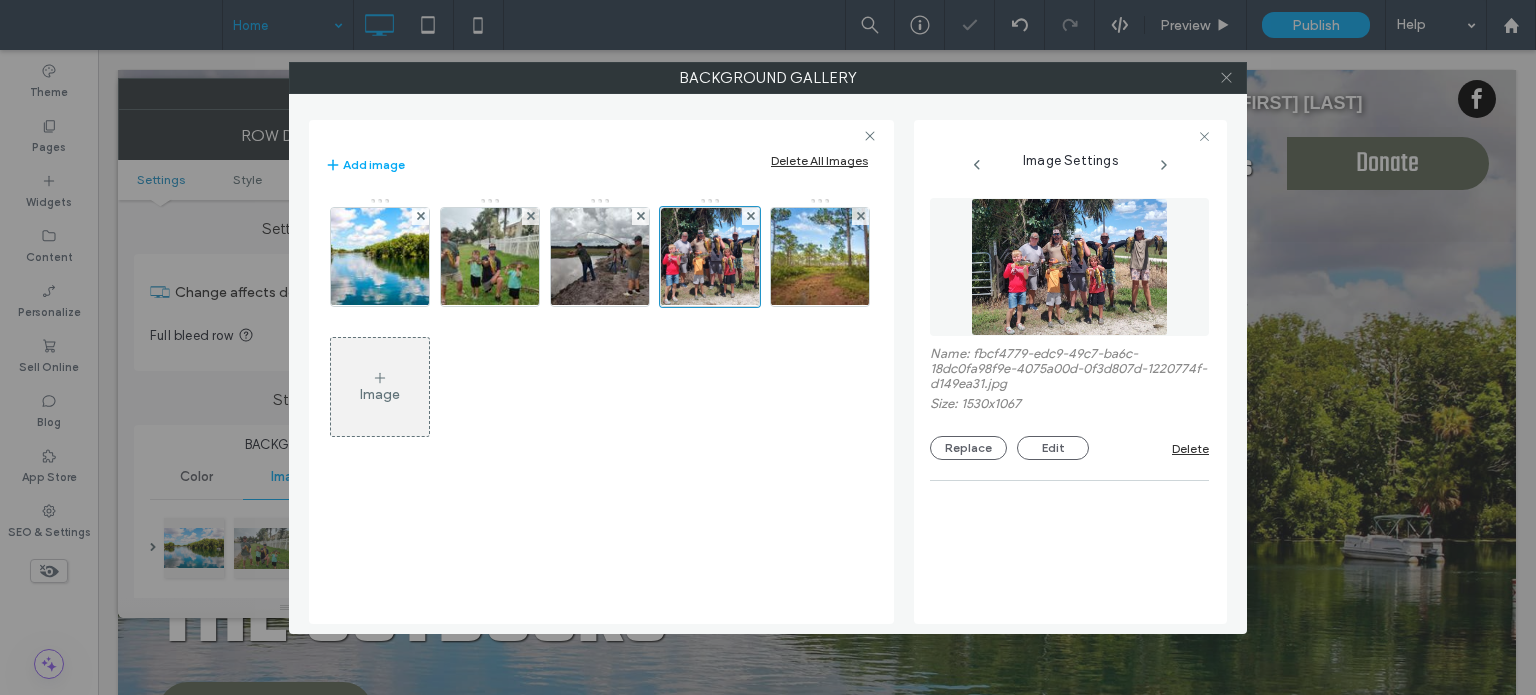 click 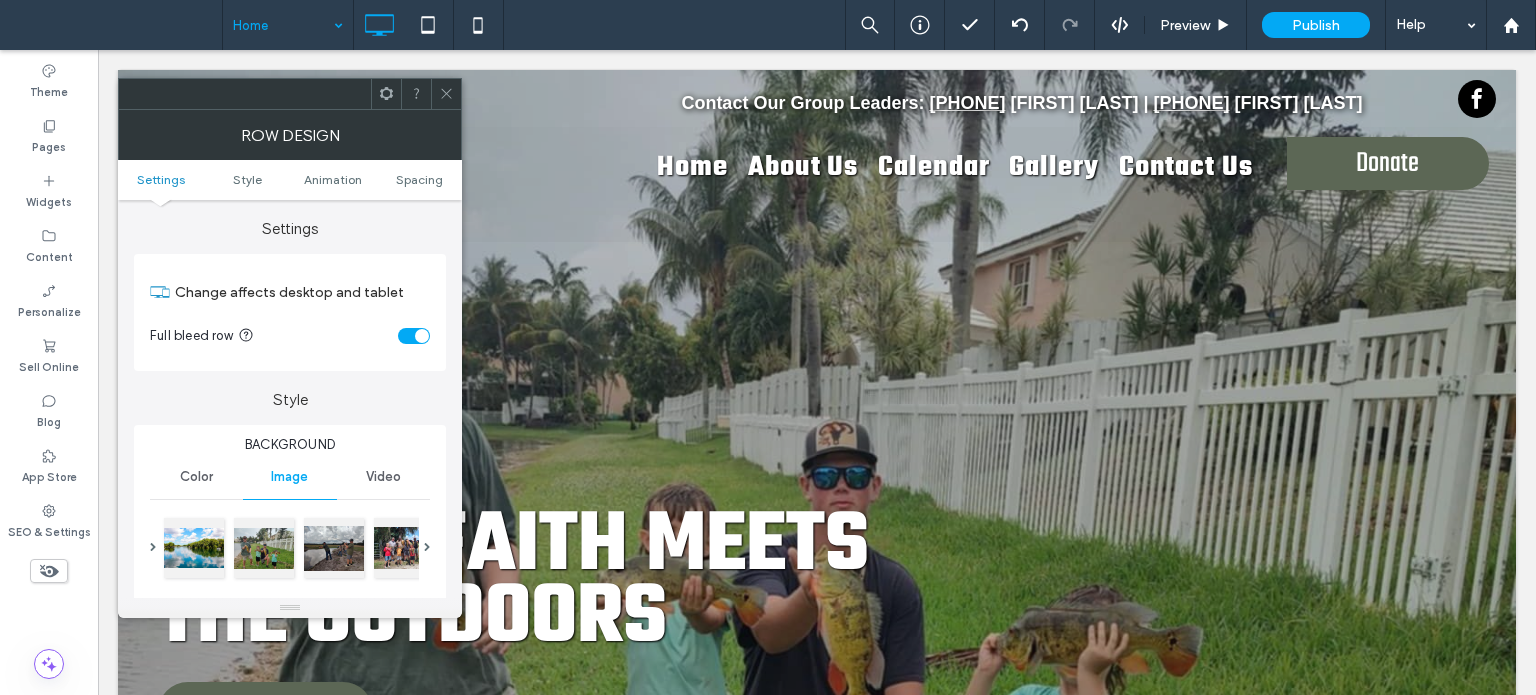 click 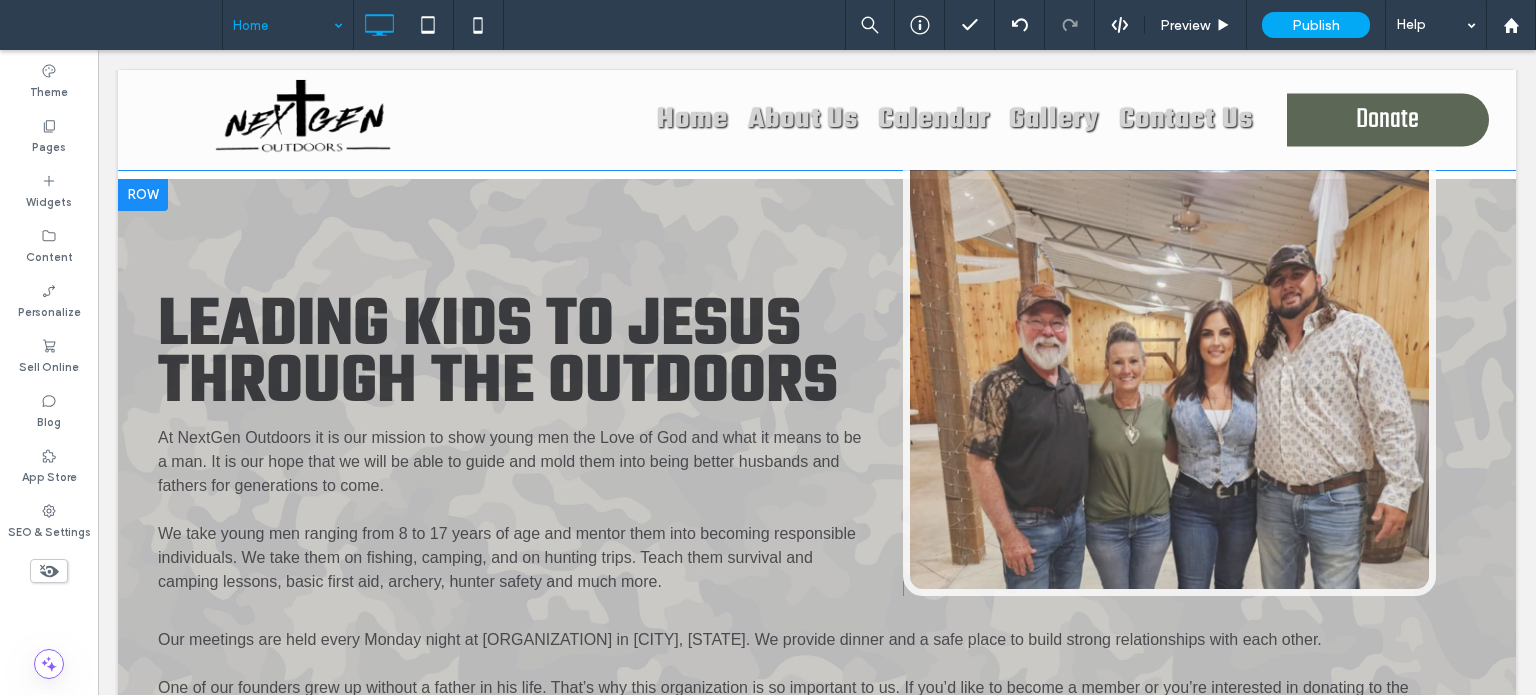 scroll, scrollTop: 700, scrollLeft: 0, axis: vertical 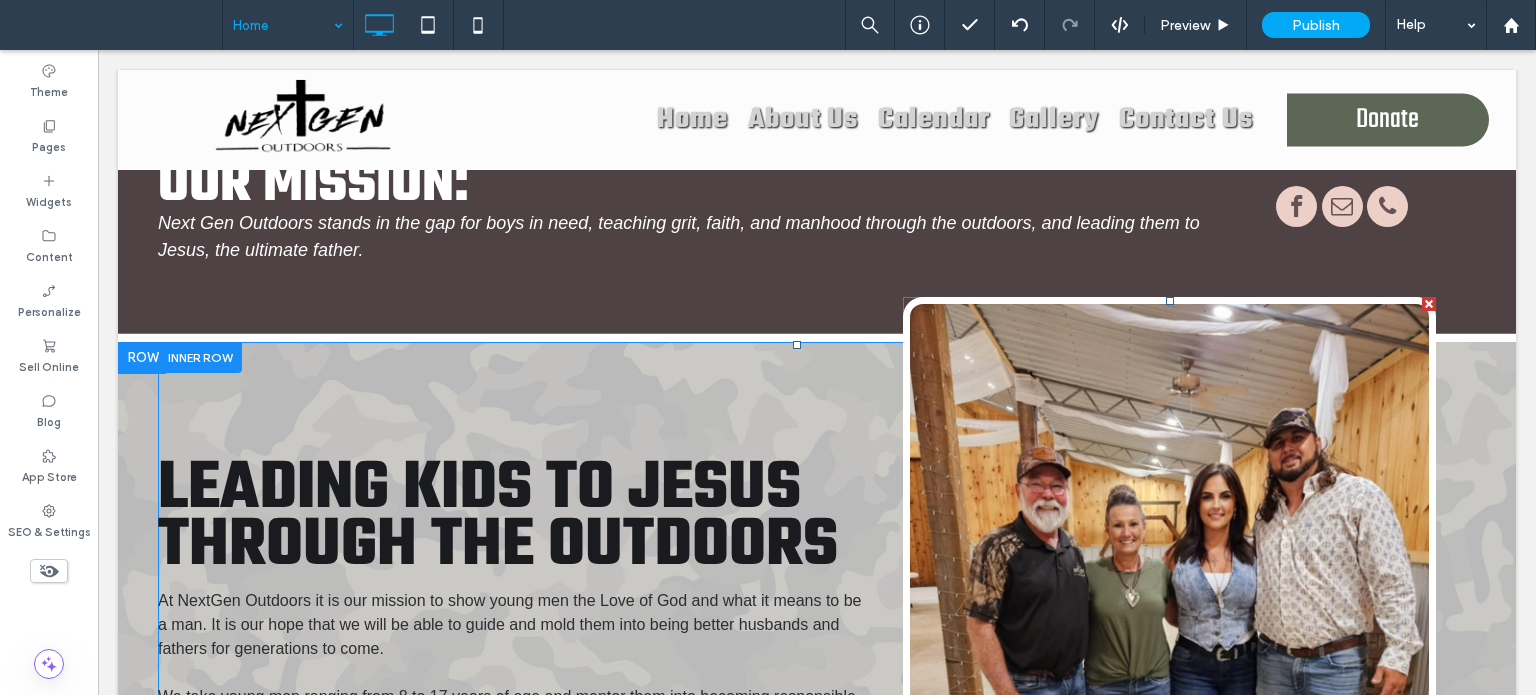 click at bounding box center [1169, 540] 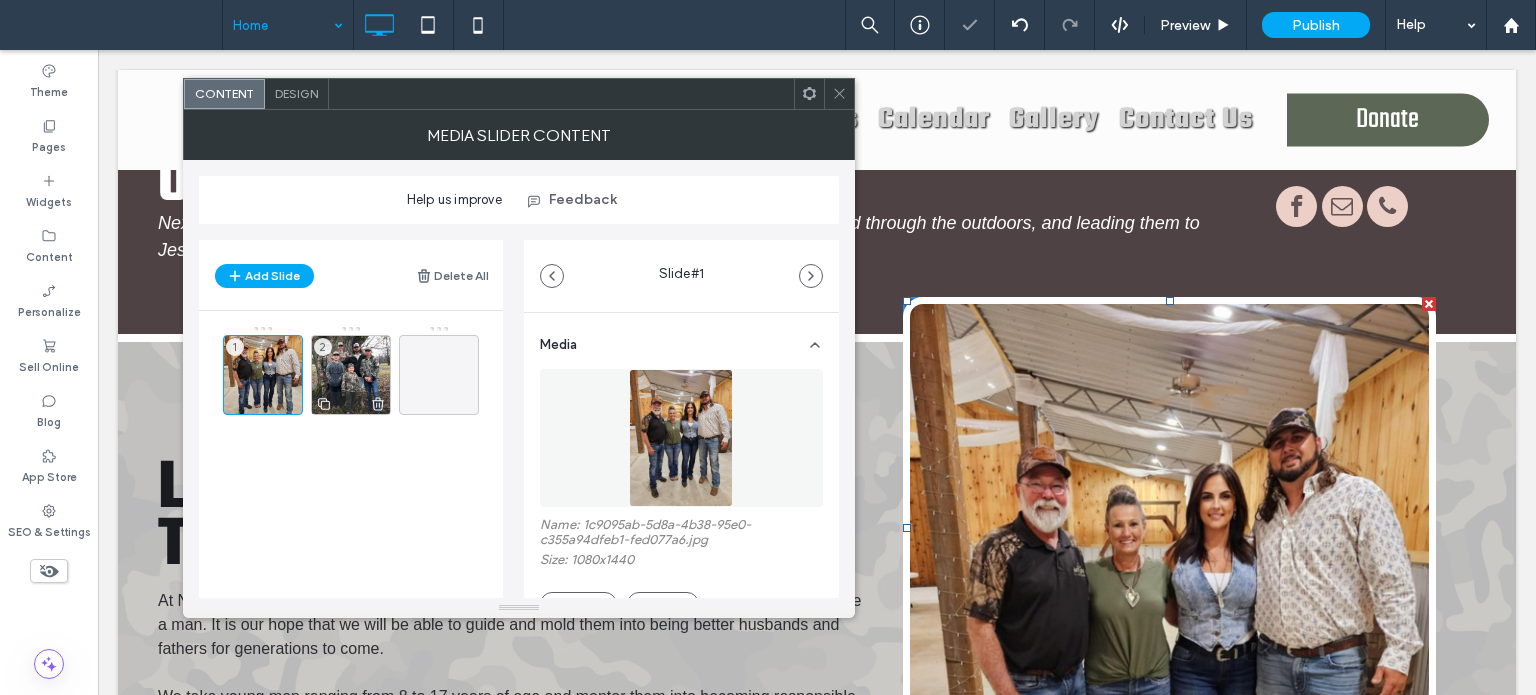 click on "2" at bounding box center (351, 375) 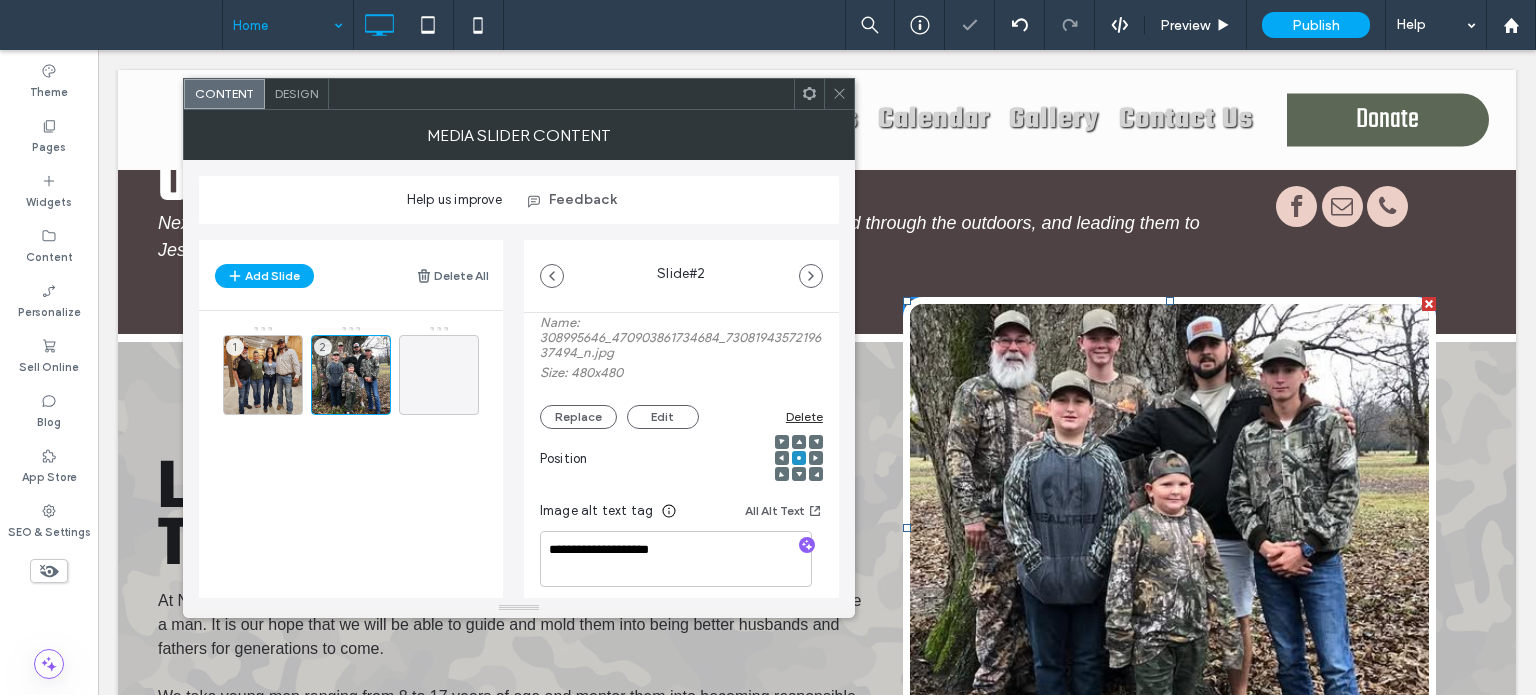 scroll, scrollTop: 179, scrollLeft: 0, axis: vertical 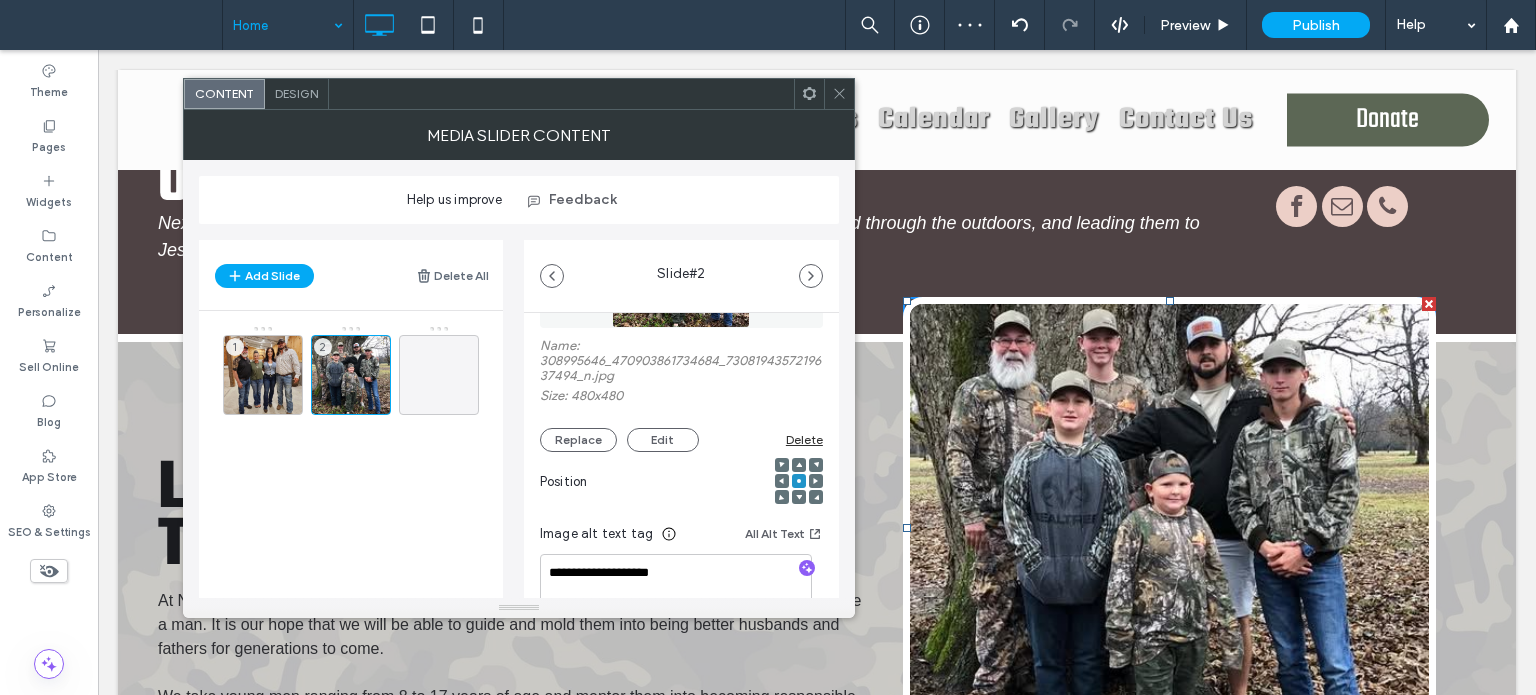 click 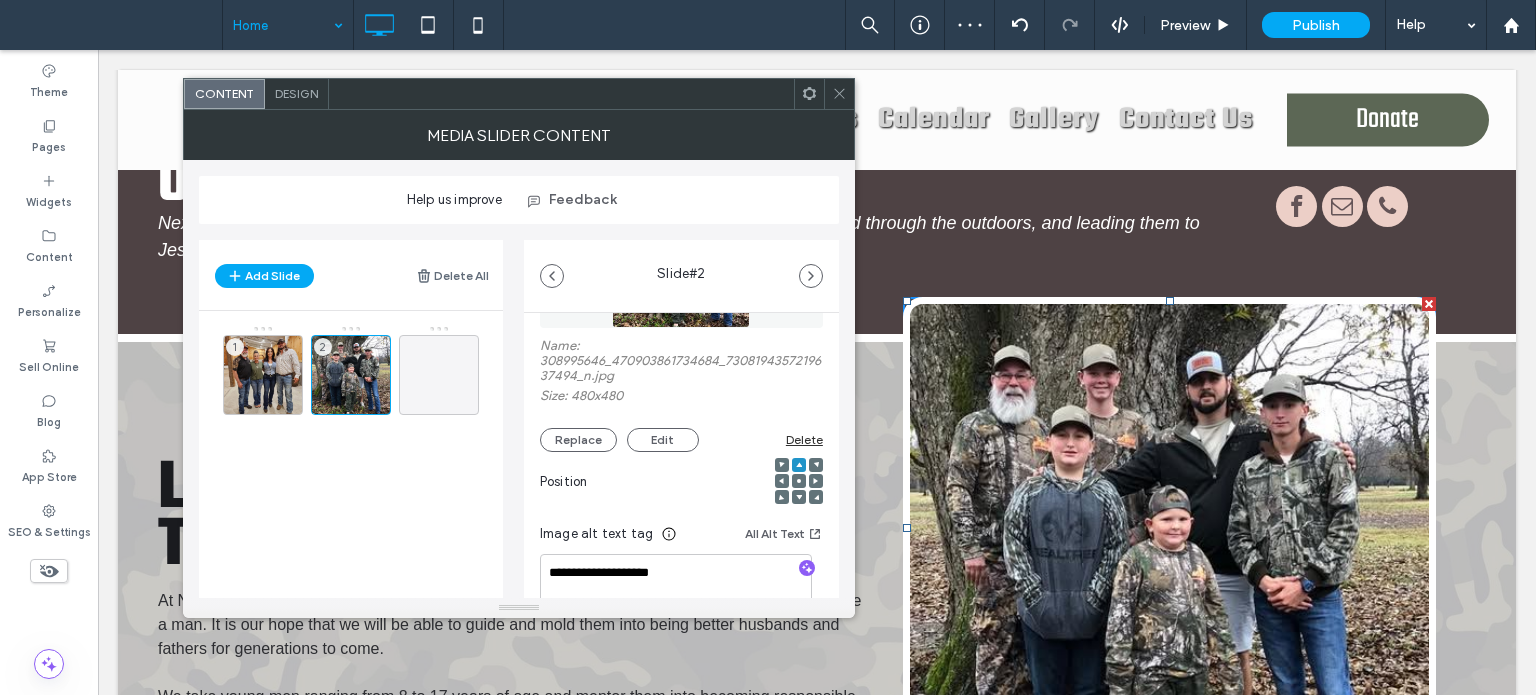 click at bounding box center [839, 94] 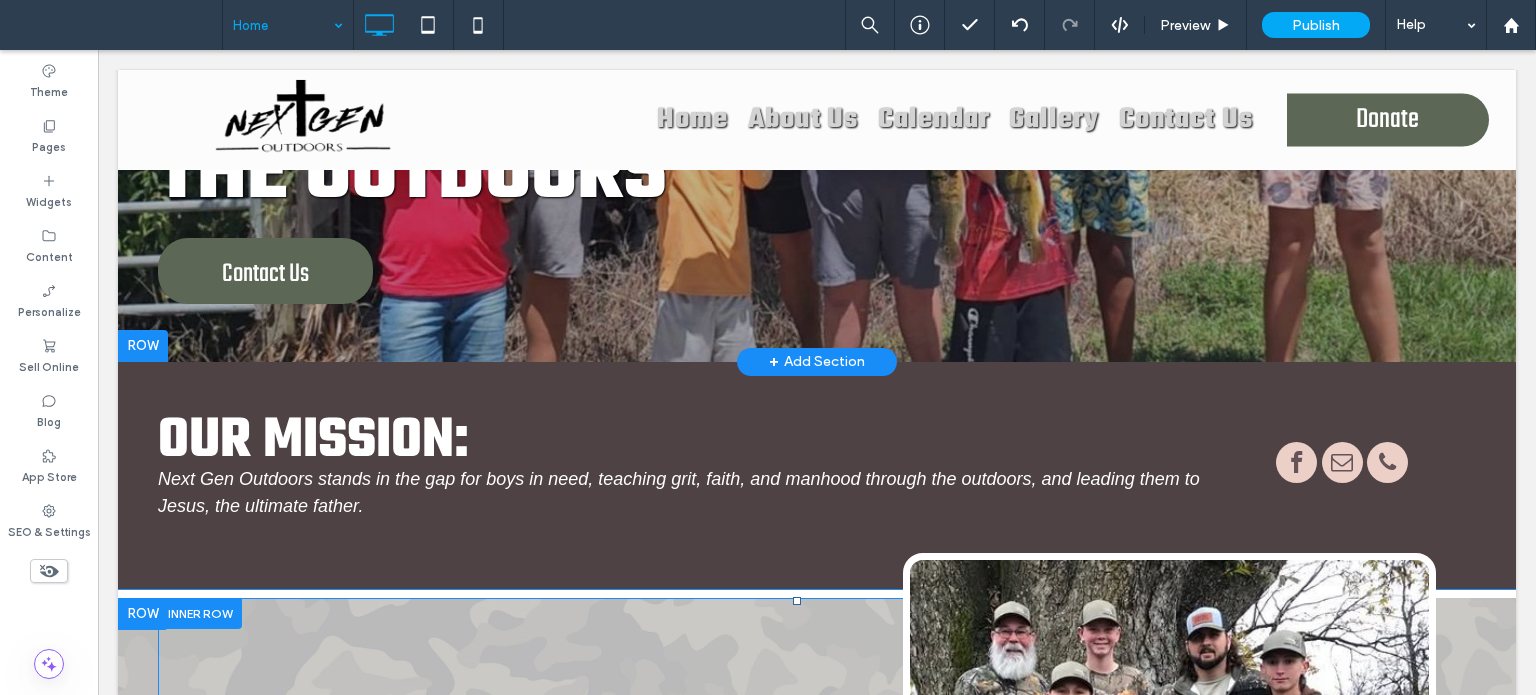scroll, scrollTop: 0, scrollLeft: 0, axis: both 